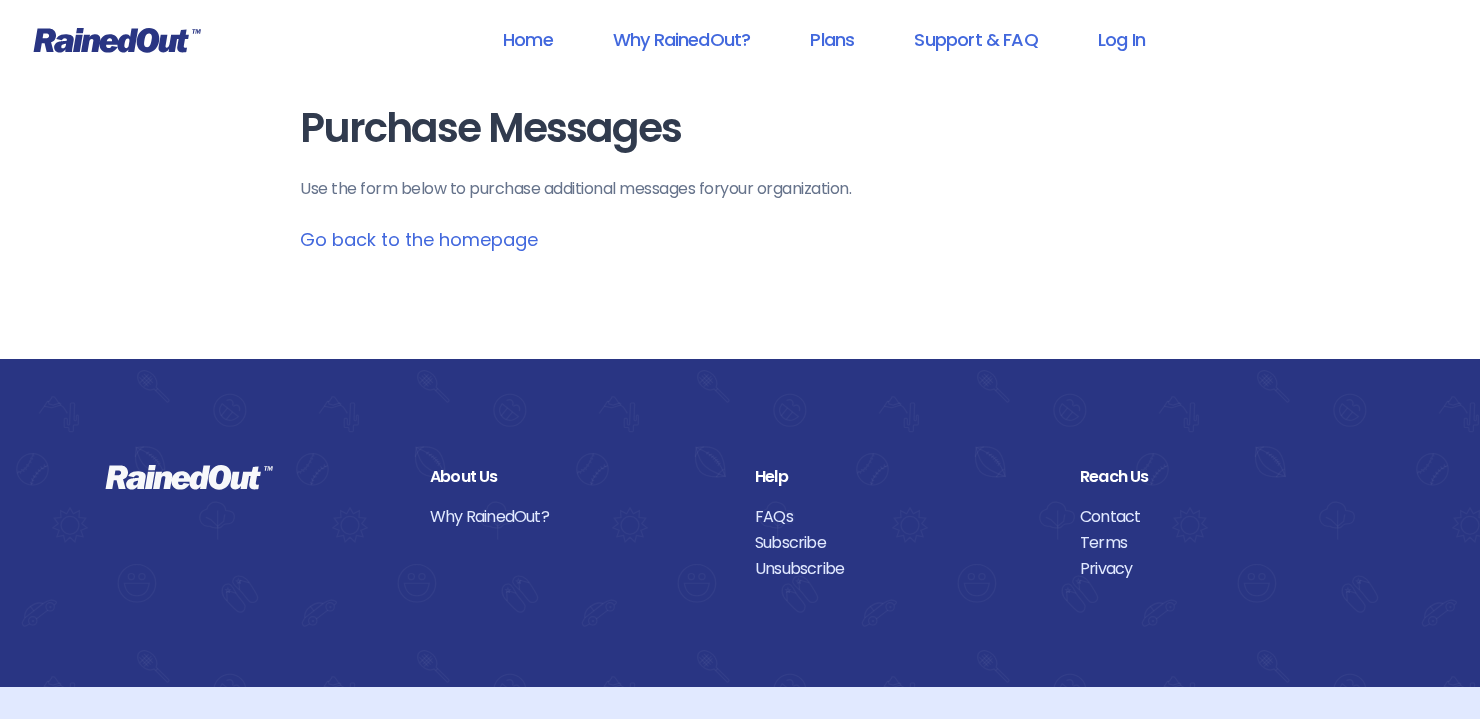 scroll, scrollTop: 0, scrollLeft: 0, axis: both 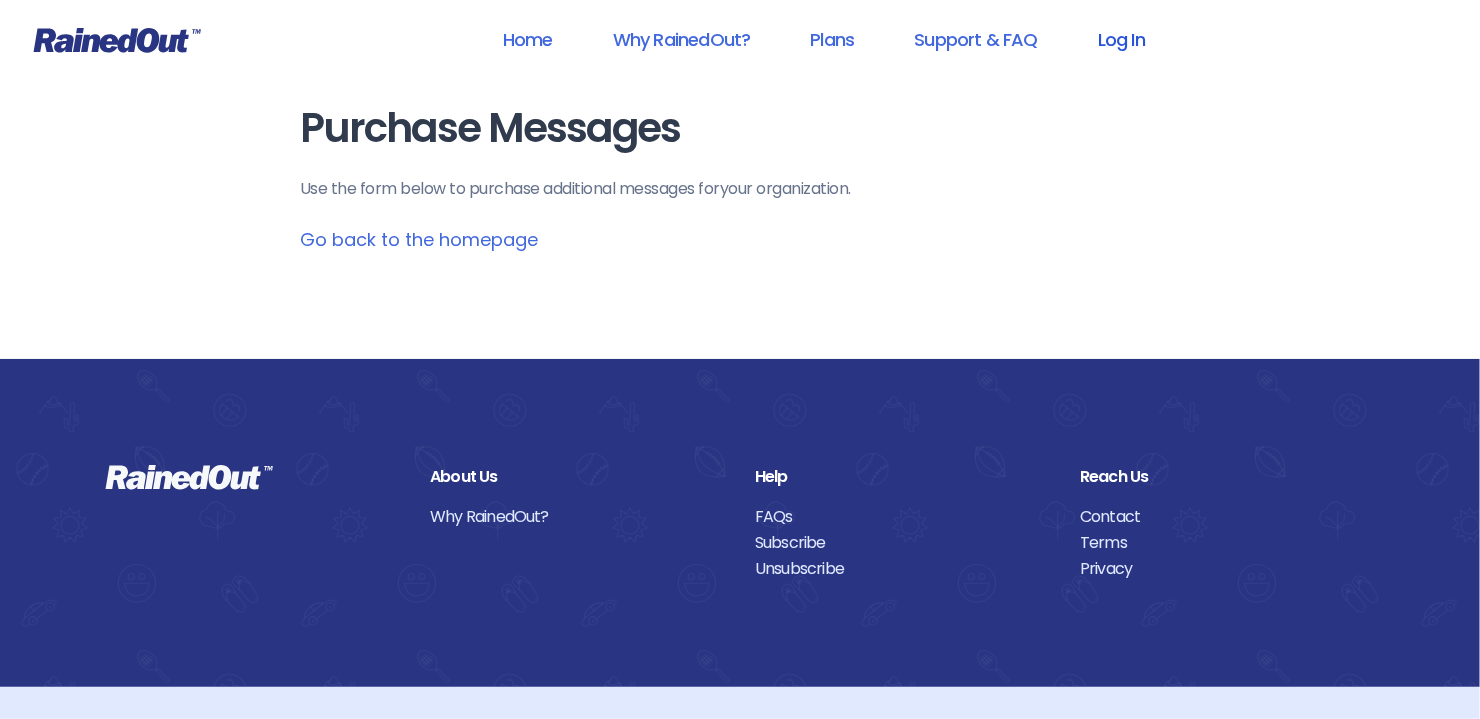 click on "Log In" at bounding box center [1121, 39] 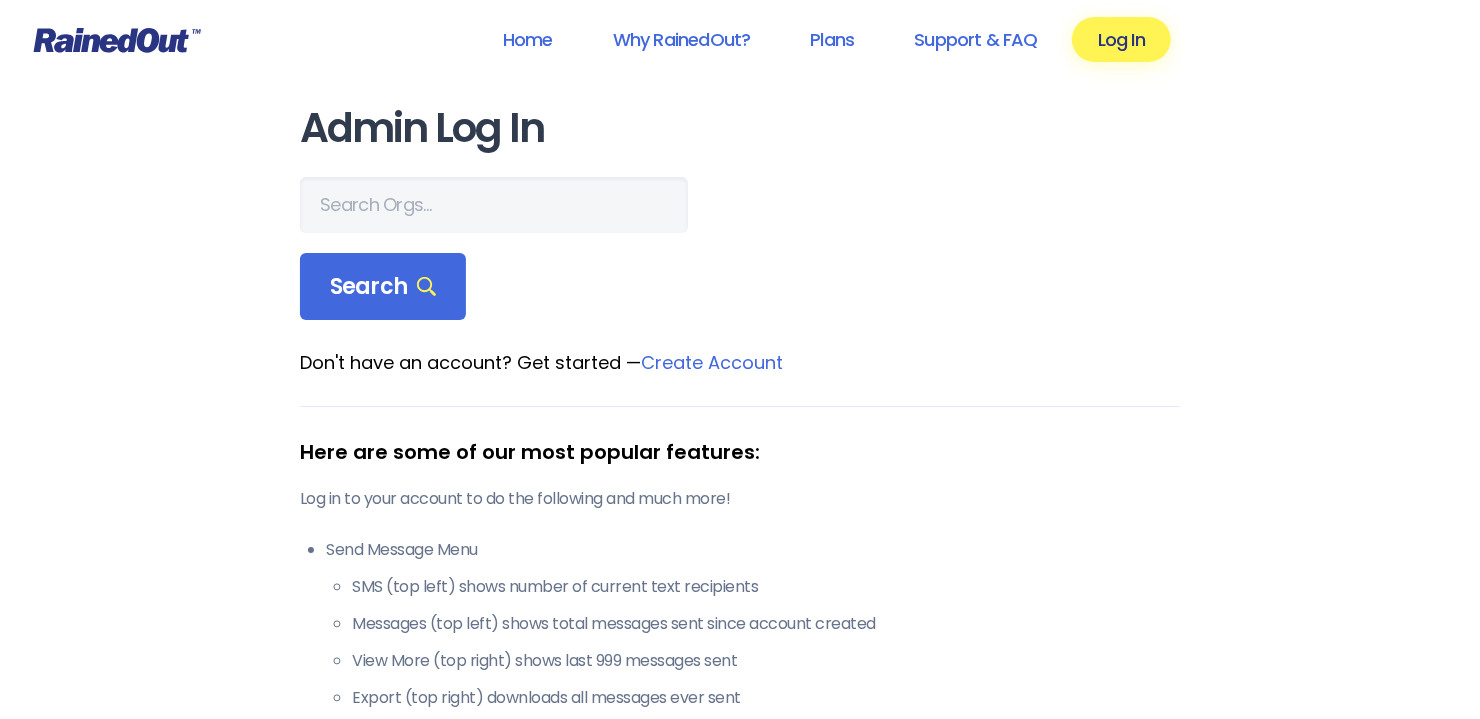 click on "Log In" at bounding box center (1121, 39) 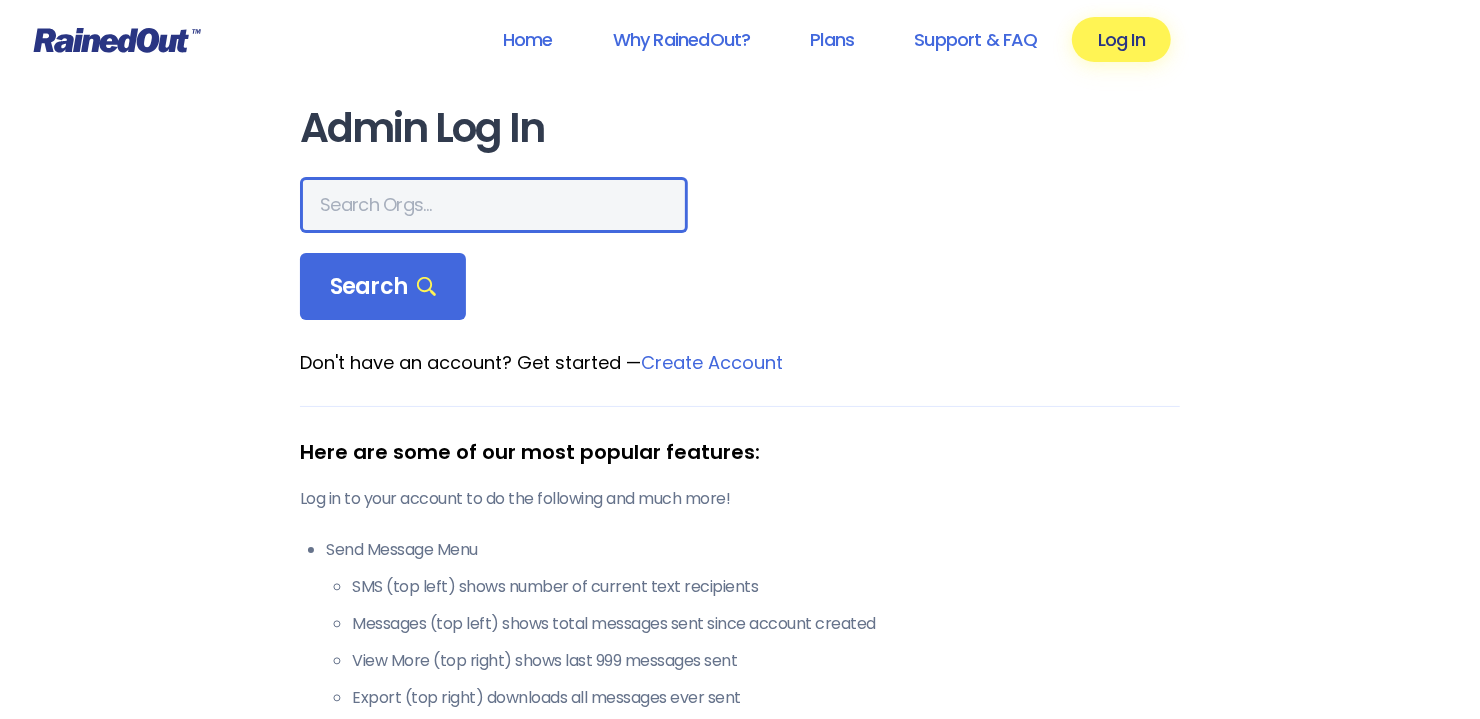 click at bounding box center (494, 205) 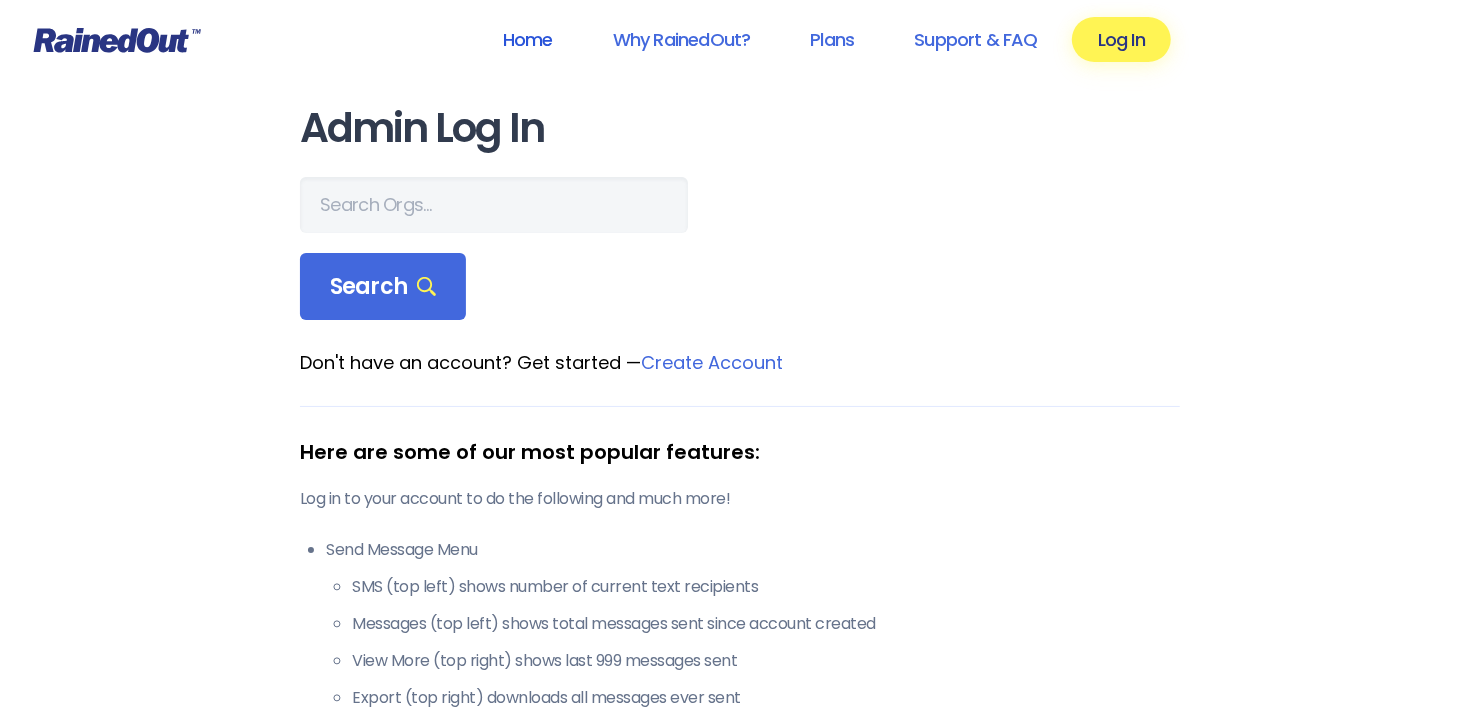 click on "Home" at bounding box center [528, 39] 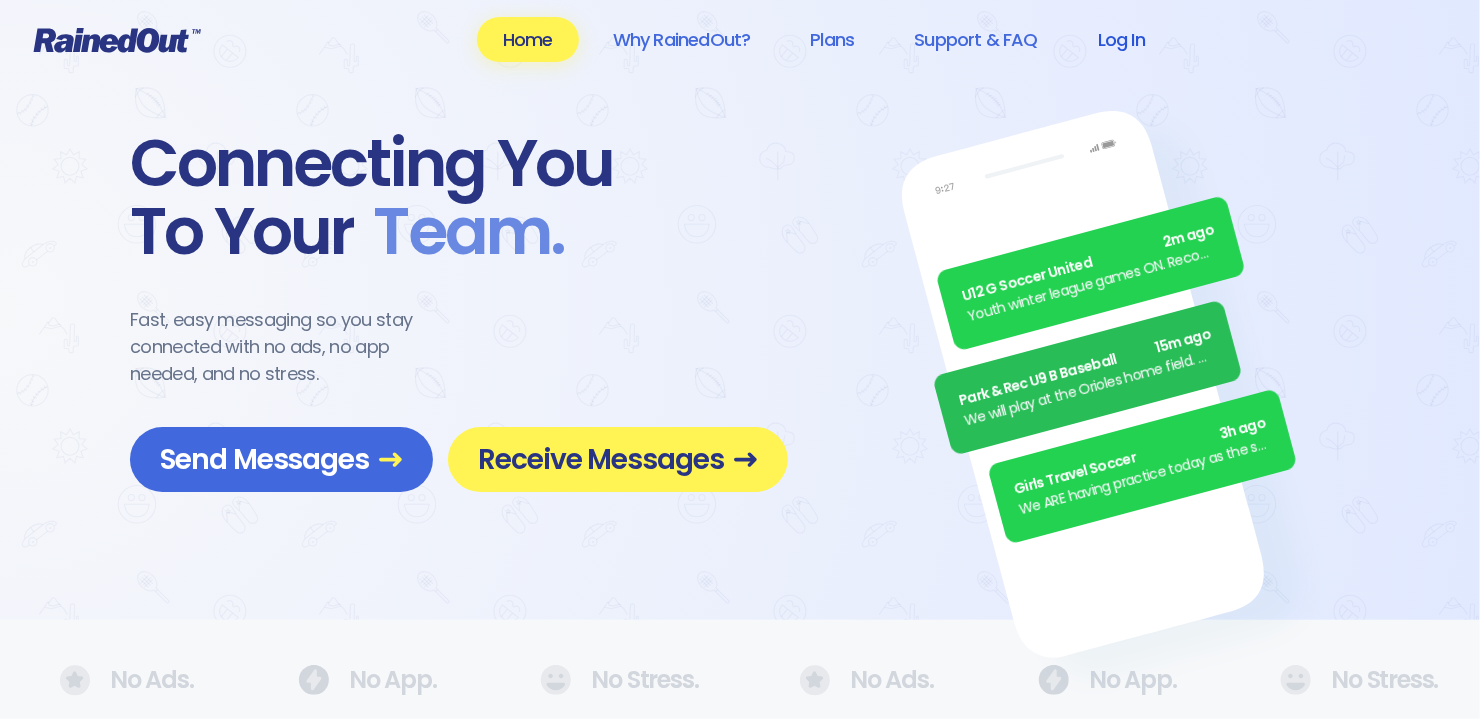 click on "Log In" at bounding box center (1121, 39) 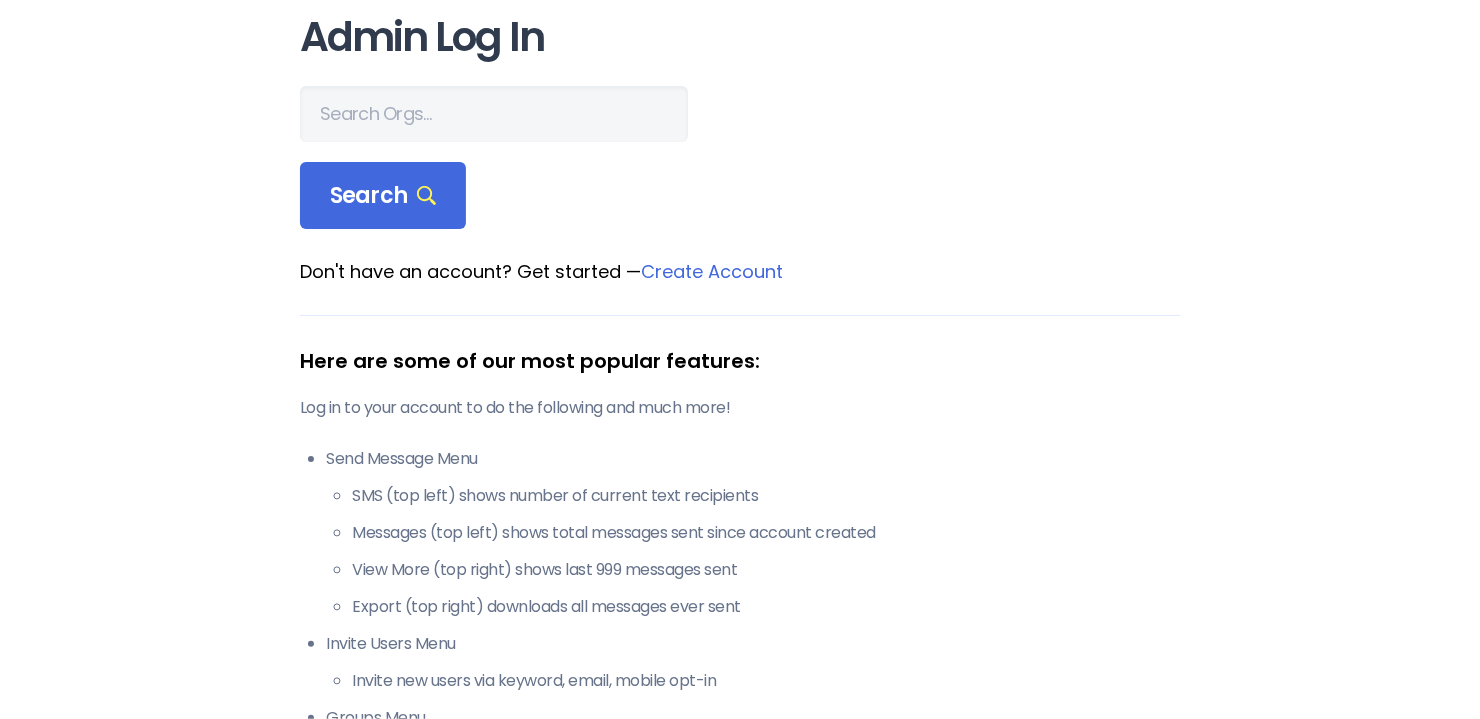 scroll, scrollTop: 0, scrollLeft: 0, axis: both 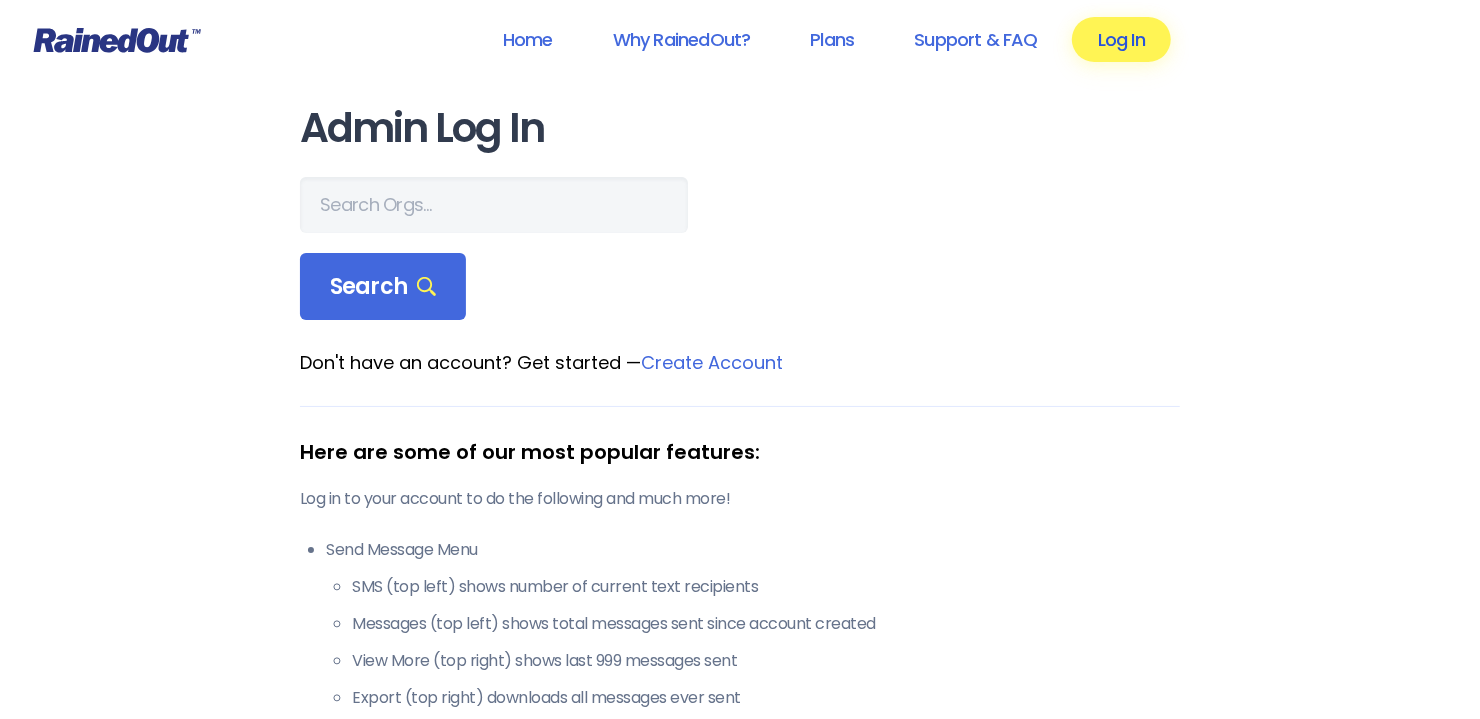 click on "Log In" at bounding box center (1121, 39) 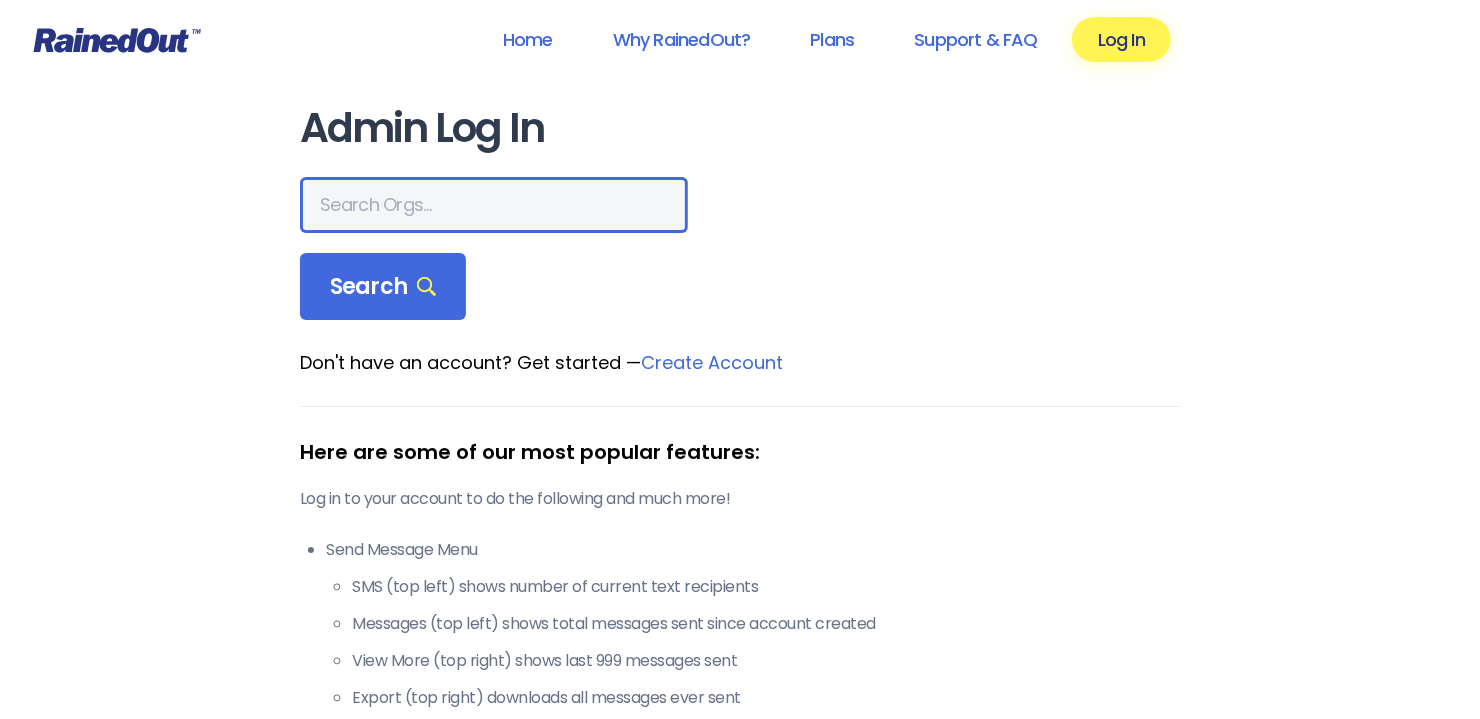 click at bounding box center (494, 205) 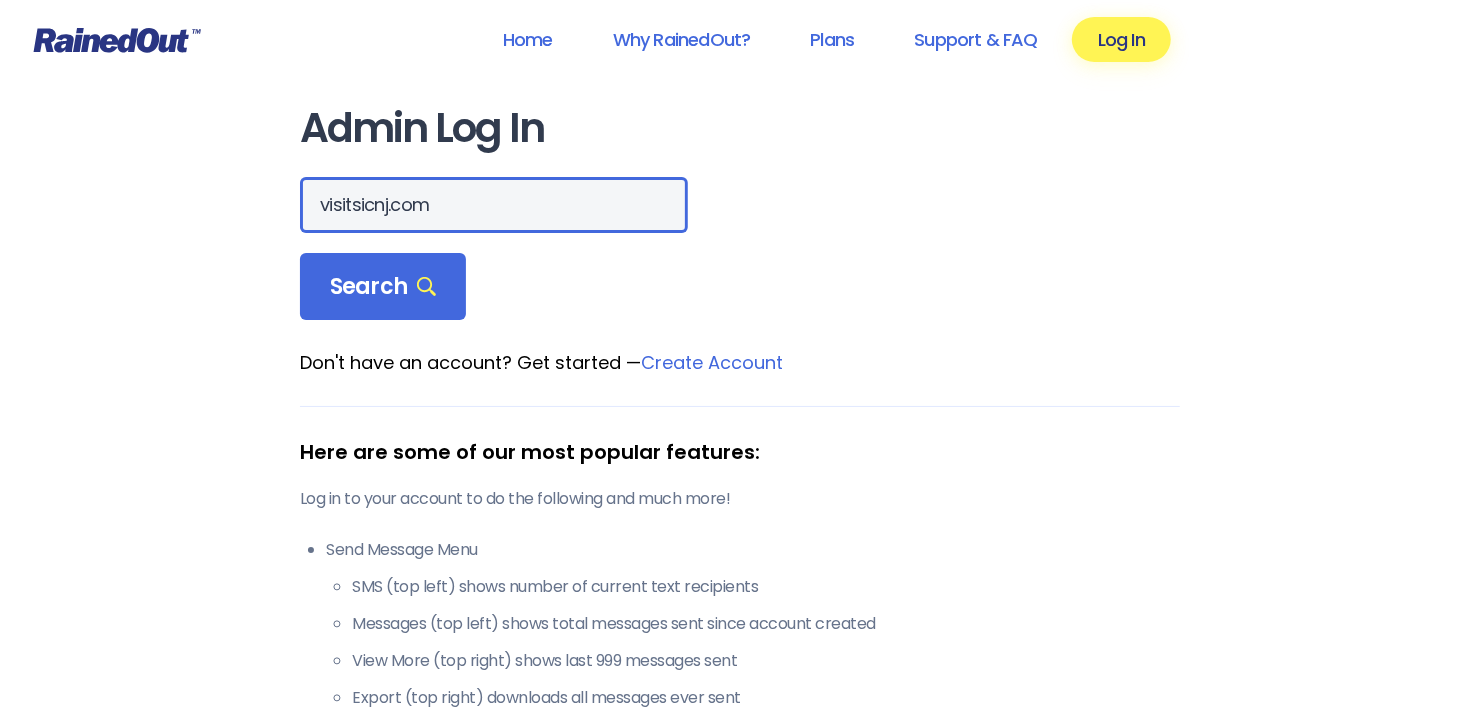 type on "visitsicnj.com" 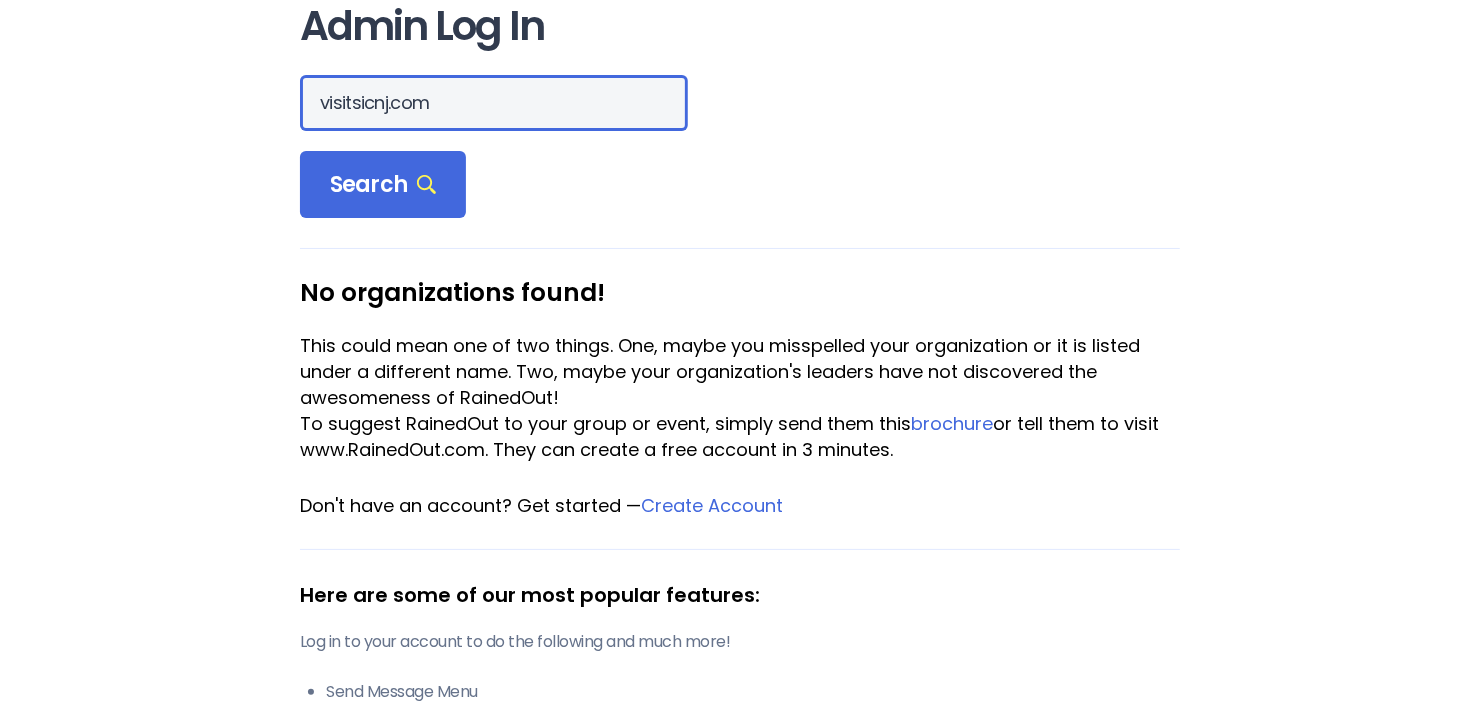 scroll, scrollTop: 0, scrollLeft: 0, axis: both 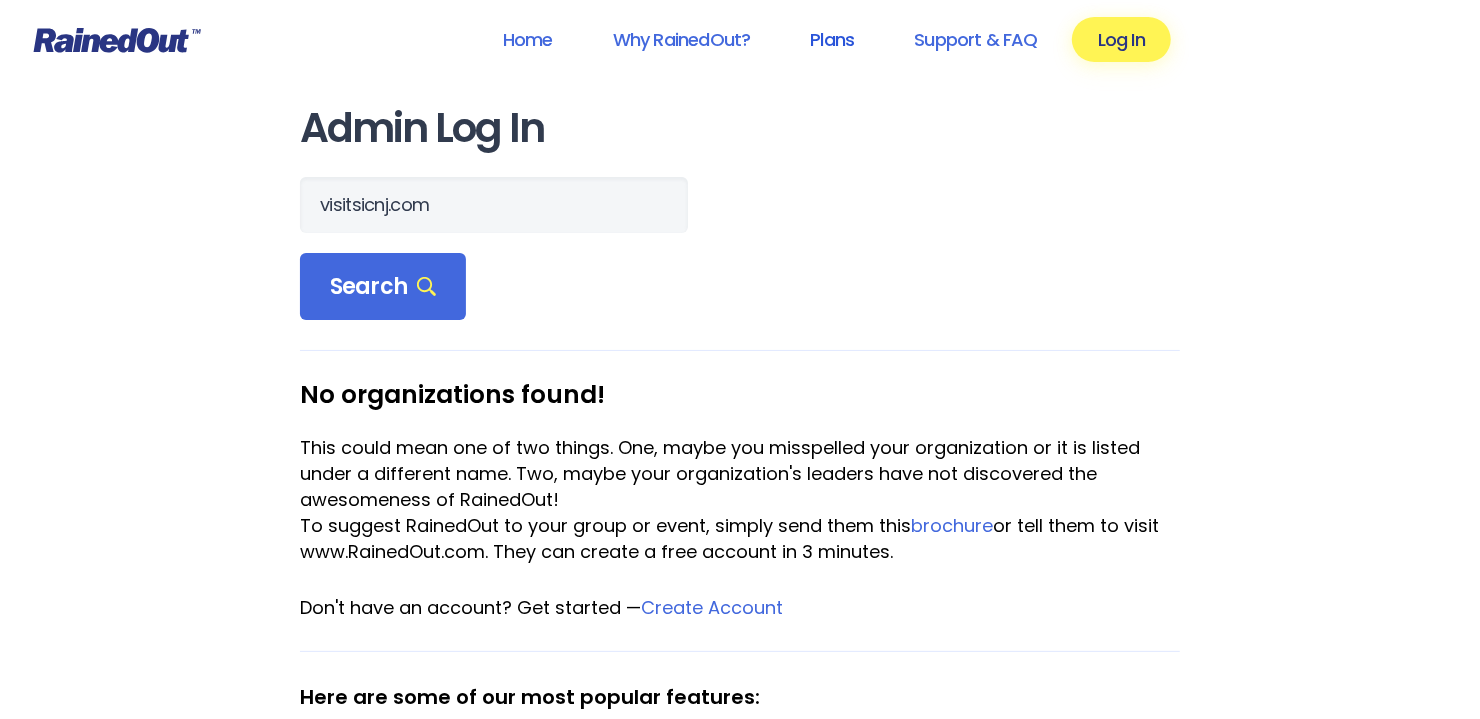 click on "Plans" at bounding box center (832, 39) 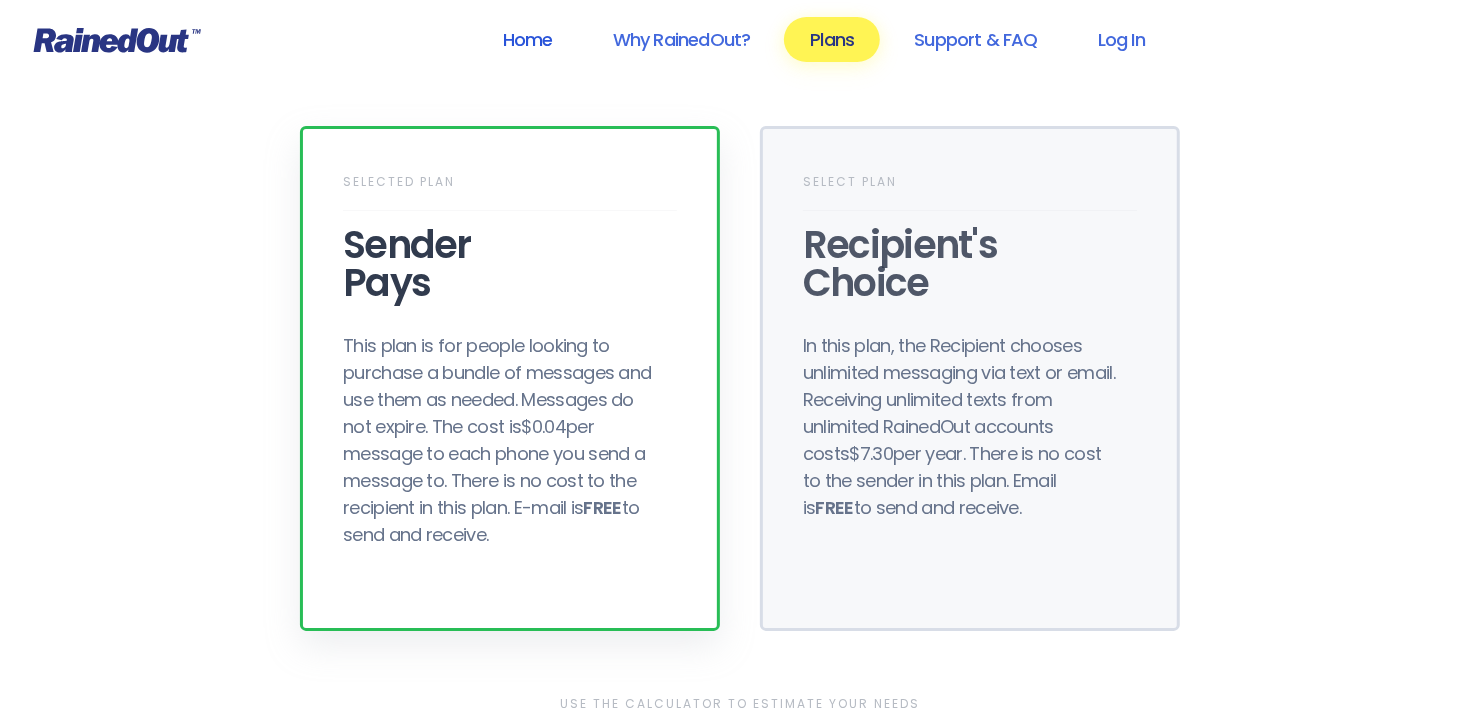 click on "Home" at bounding box center [528, 39] 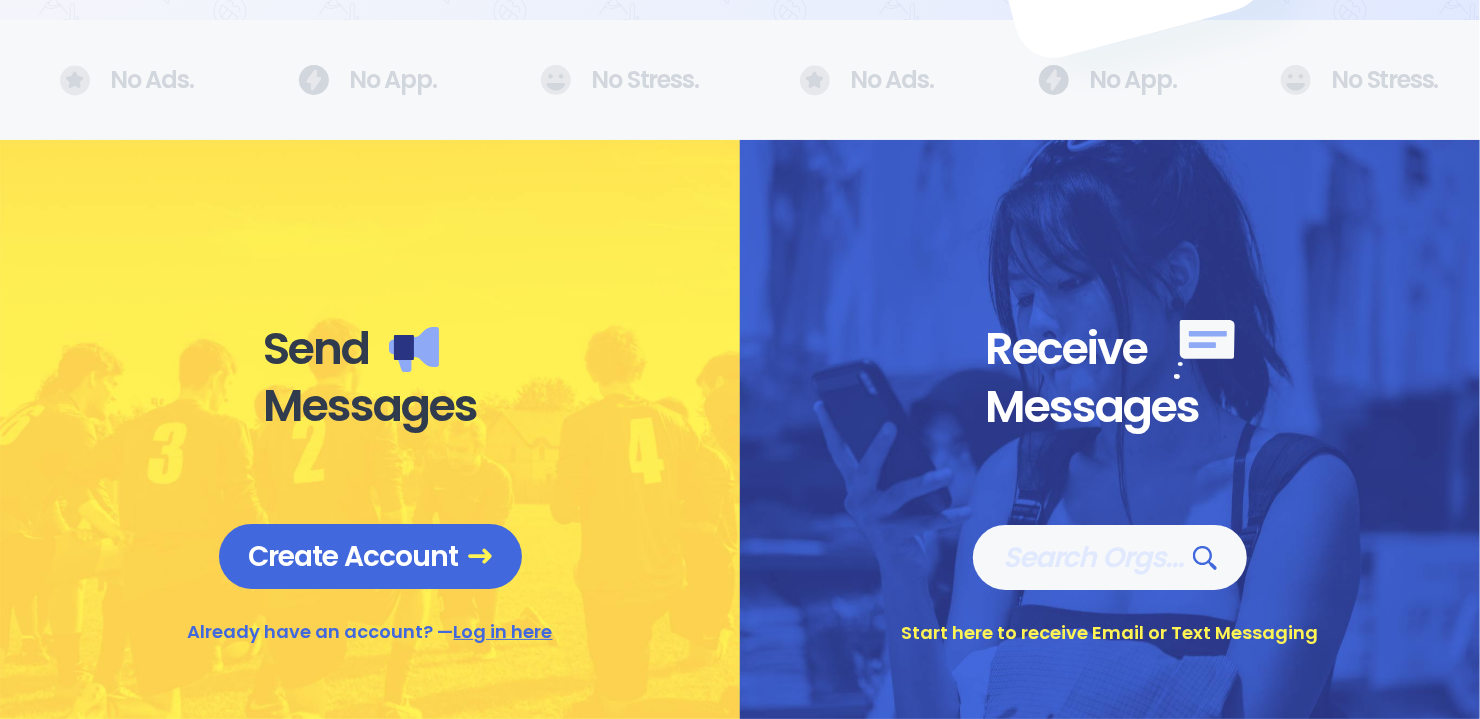 scroll, scrollTop: 700, scrollLeft: 0, axis: vertical 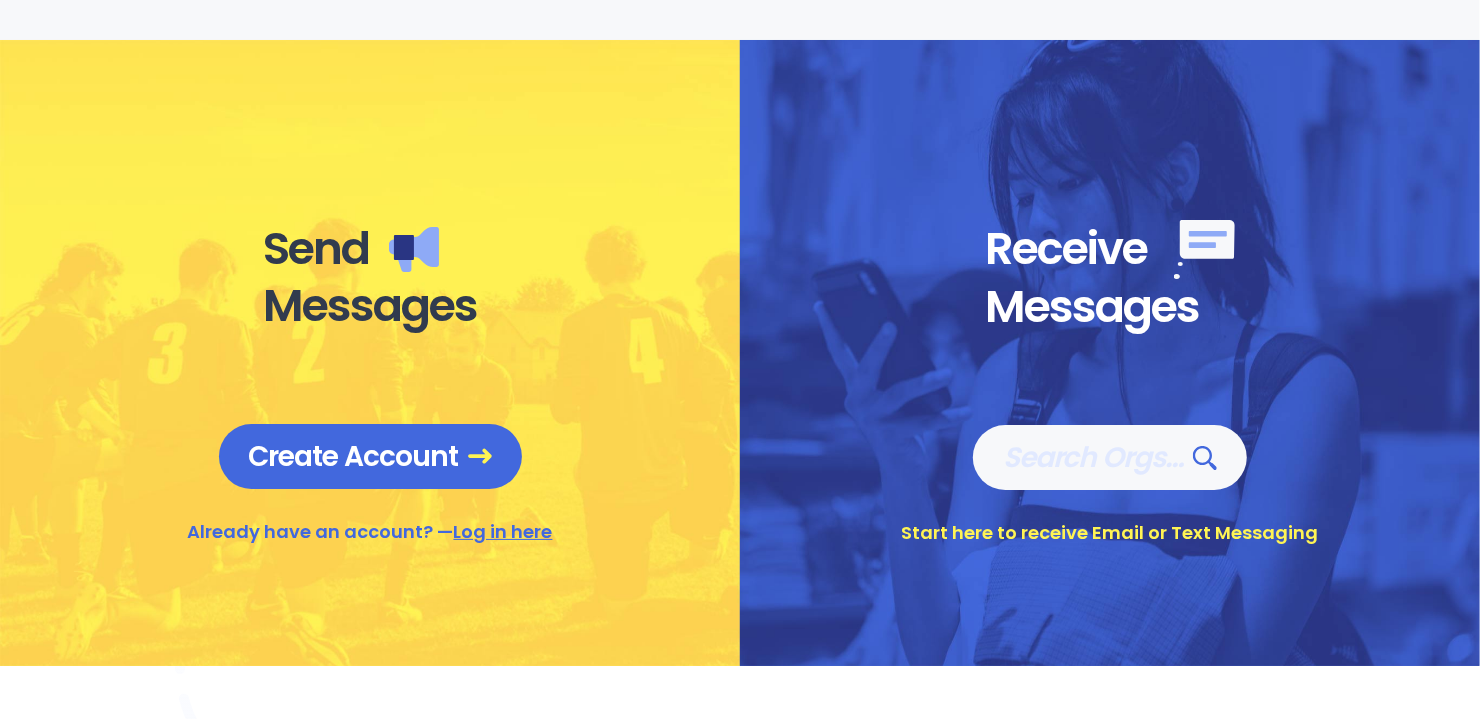 click on "Log in here" at bounding box center (503, 531) 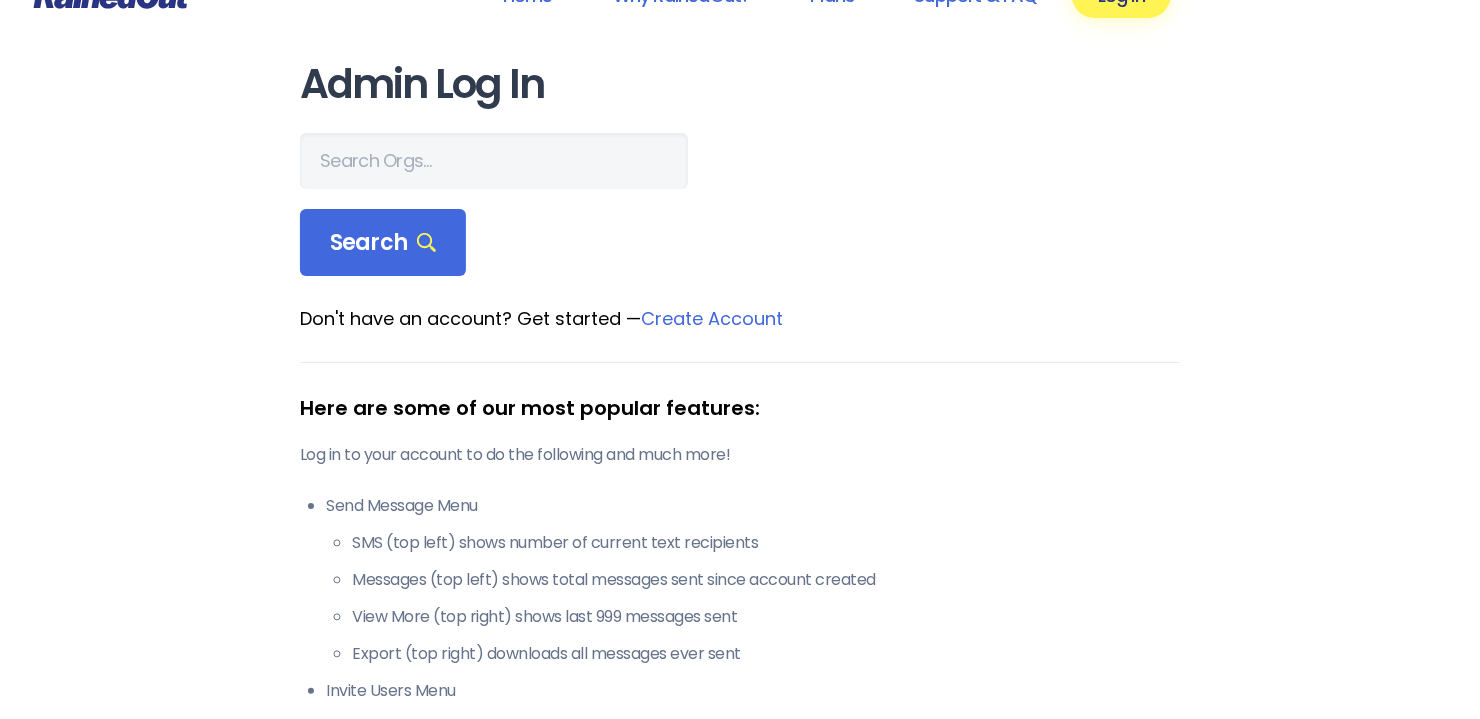 scroll, scrollTop: 0, scrollLeft: 0, axis: both 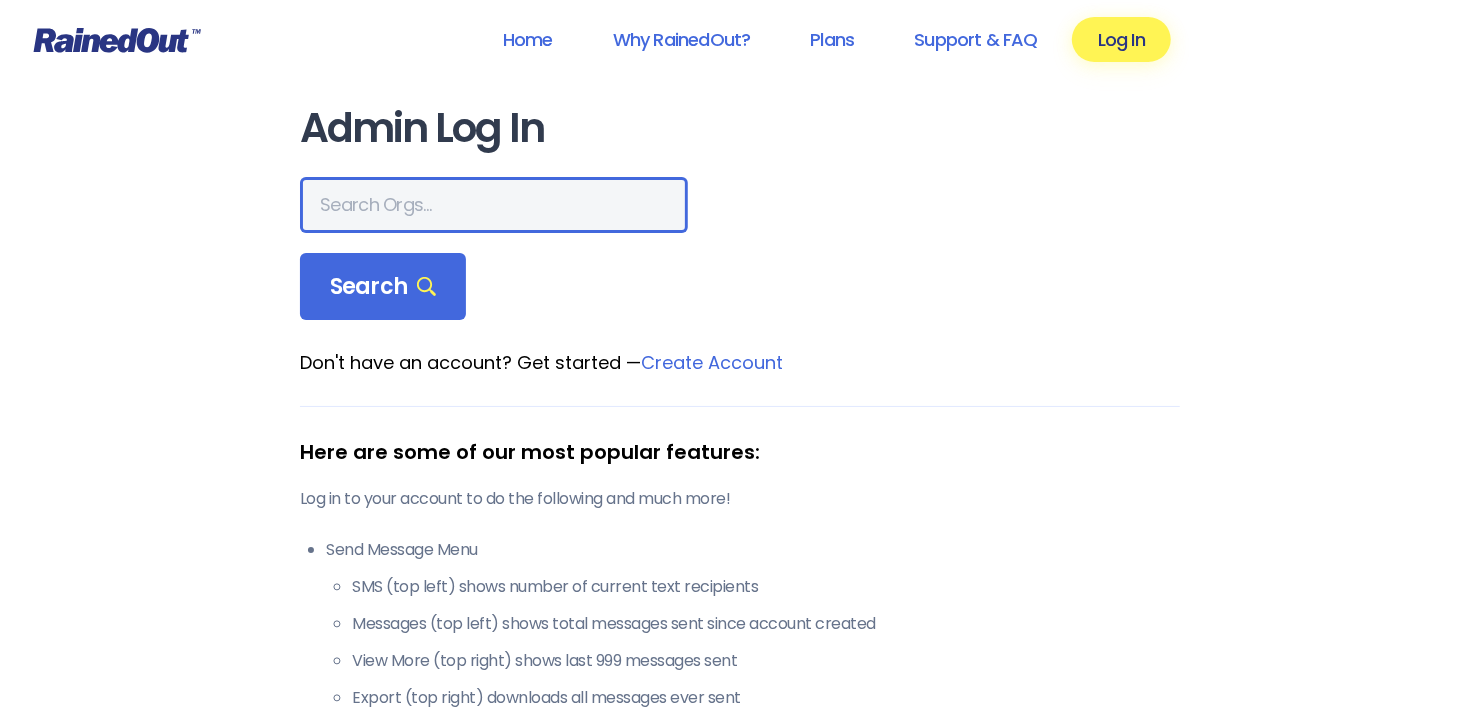 click at bounding box center (494, 205) 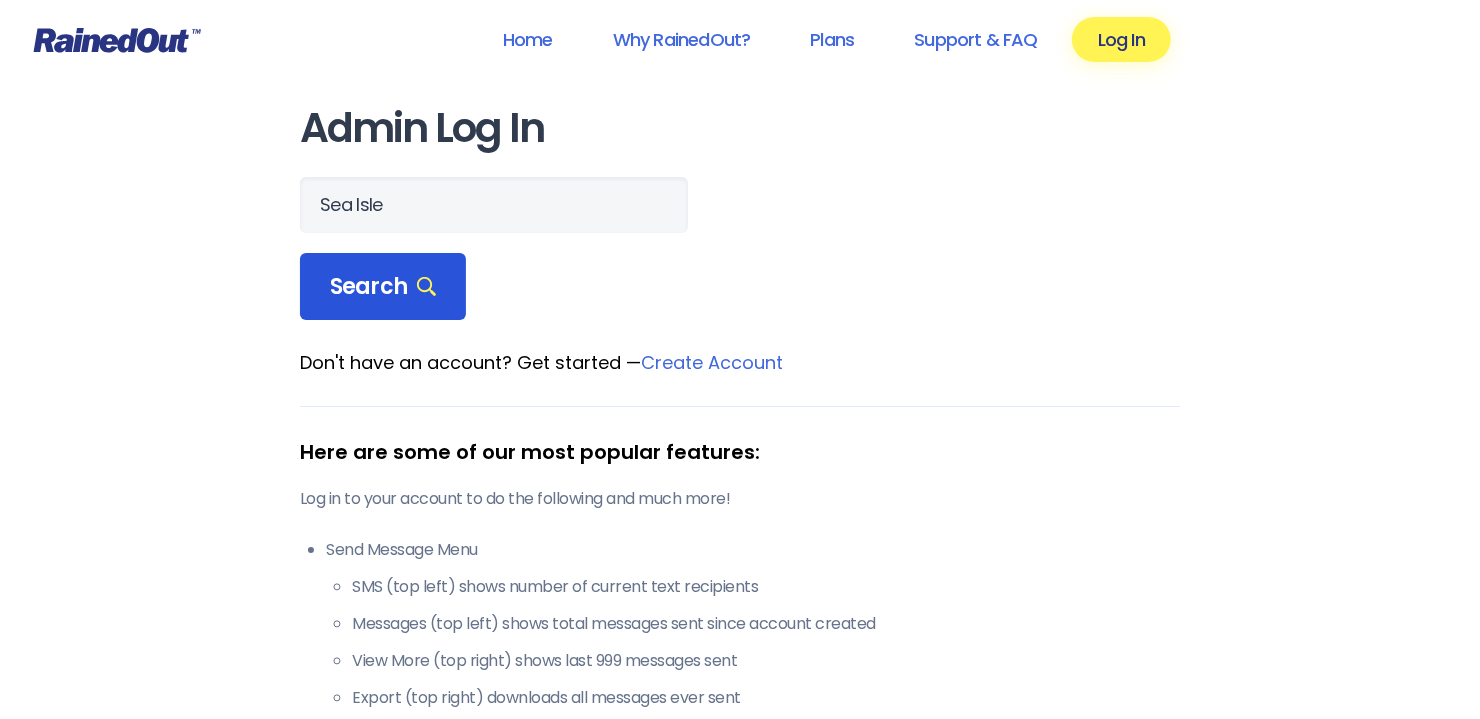 click on "Search" at bounding box center [383, 287] 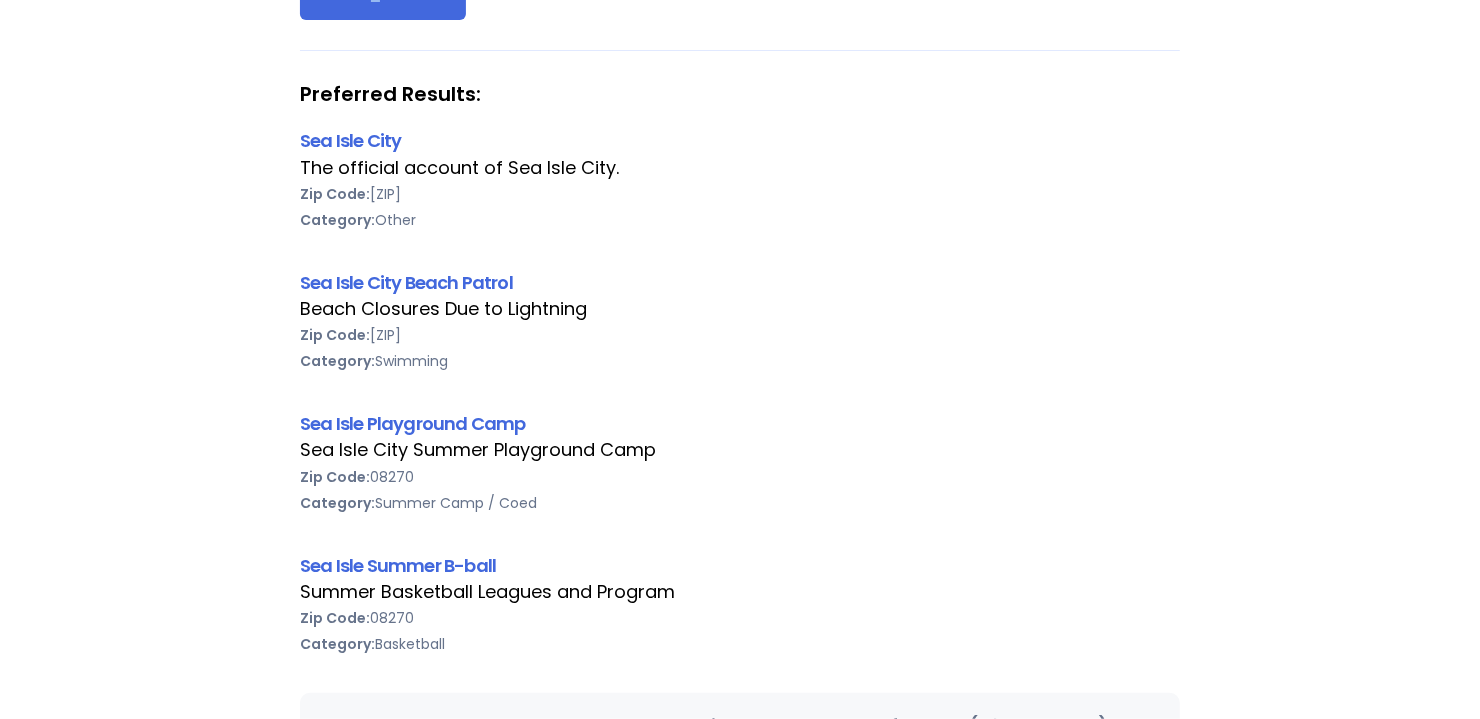 scroll, scrollTop: 200, scrollLeft: 0, axis: vertical 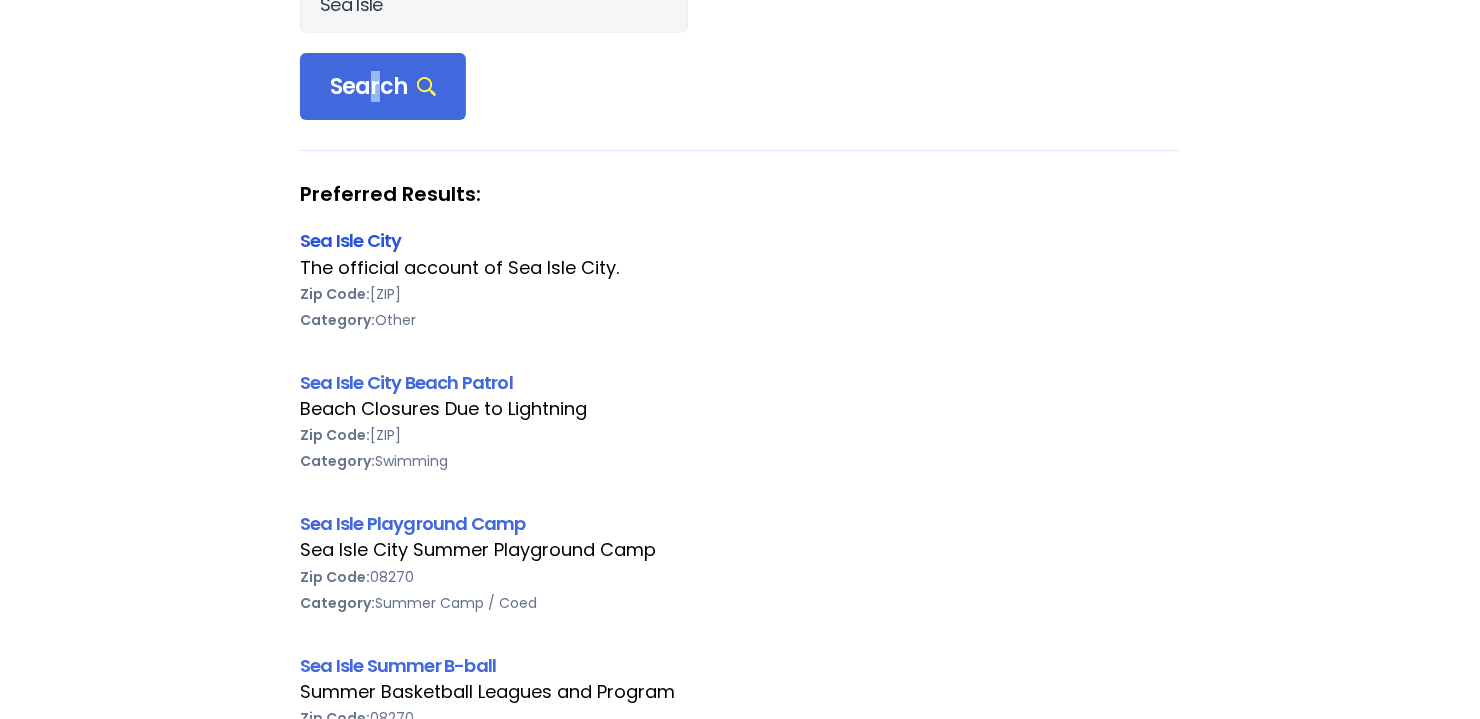 click on "Sea Isle City" at bounding box center [350, 240] 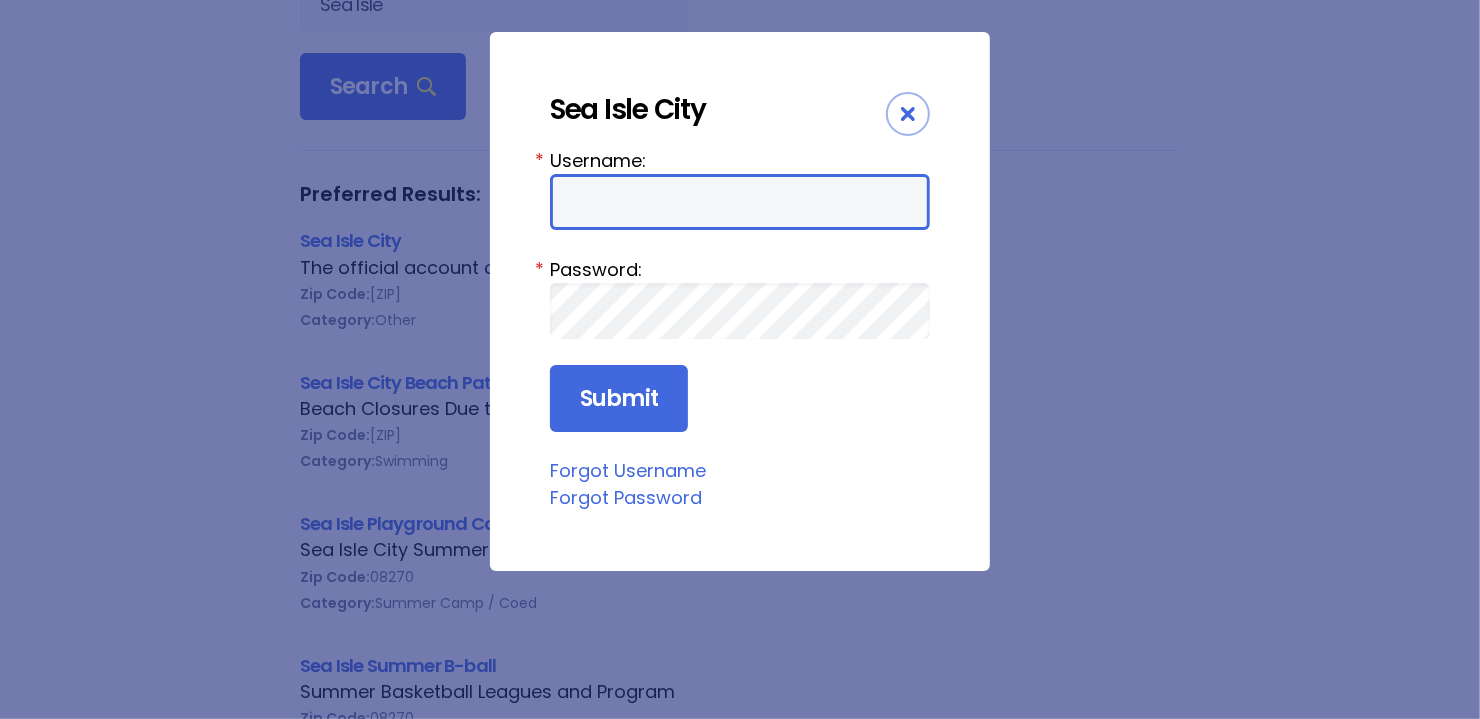 click on "Username:" at bounding box center (740, 202) 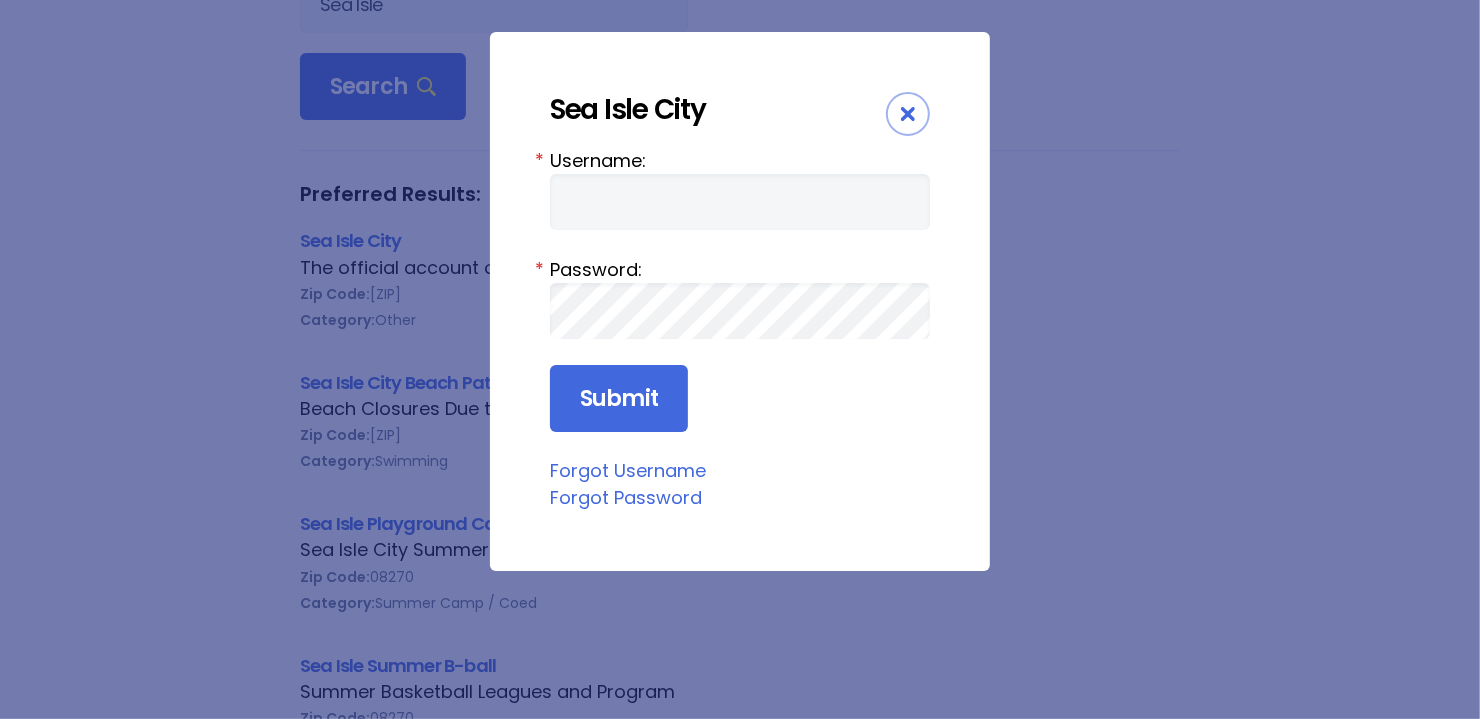 click on "Sea Isle City" at bounding box center [740, 119] 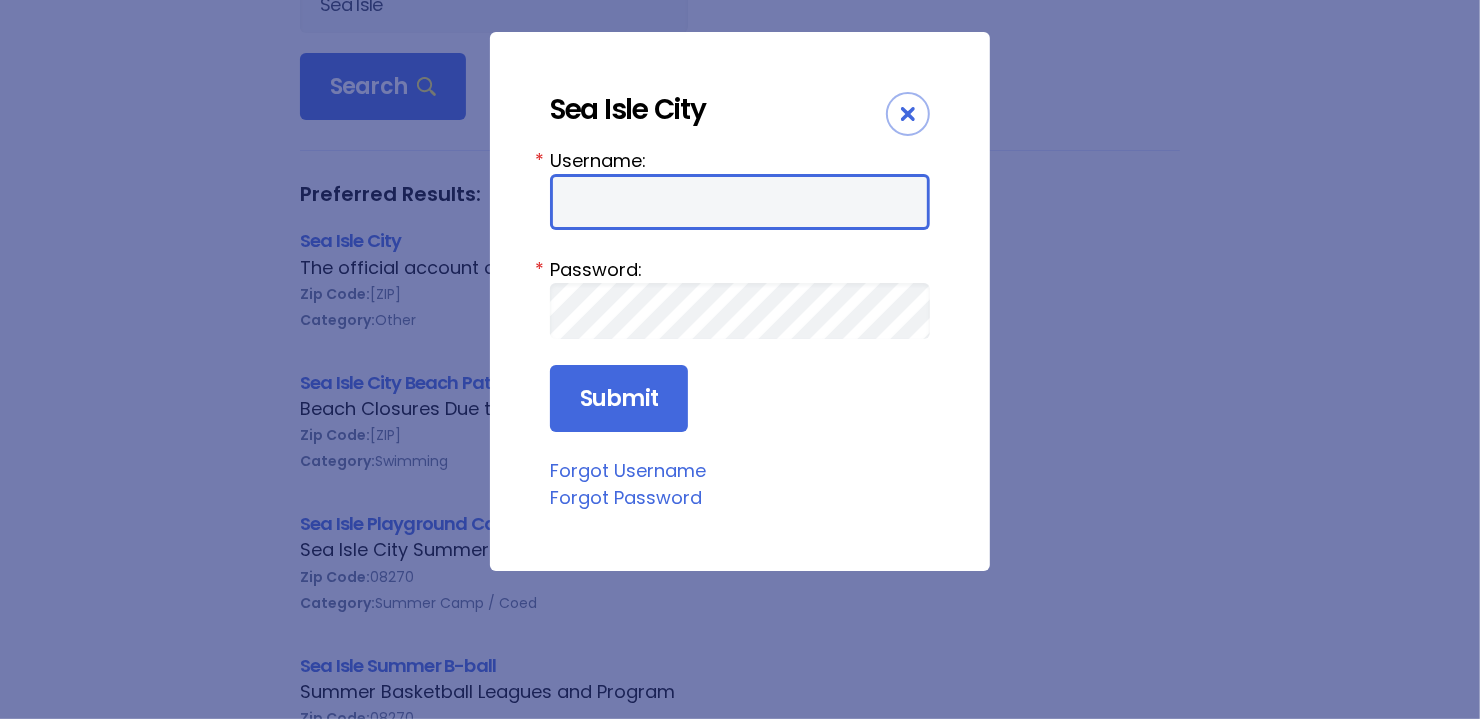 click on "Username:" at bounding box center [740, 202] 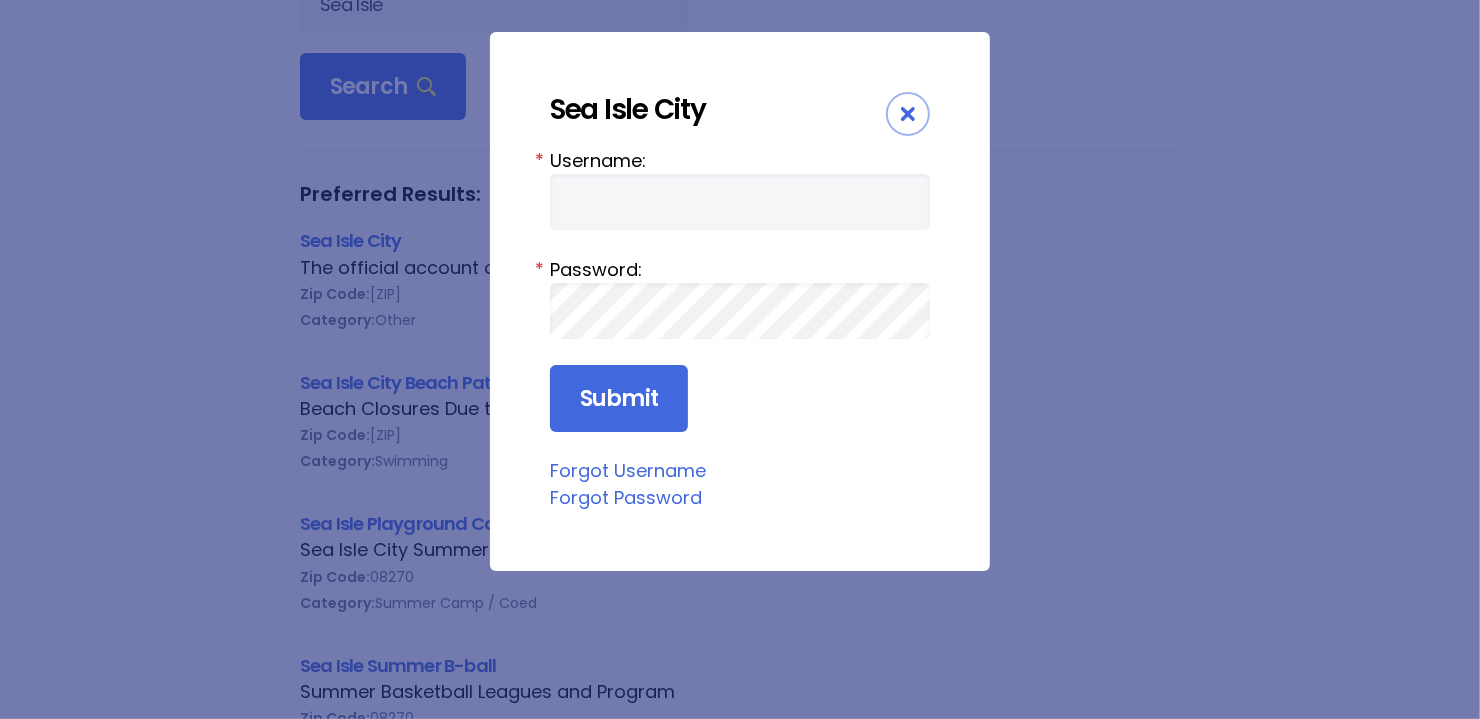 click at bounding box center [908, 114] 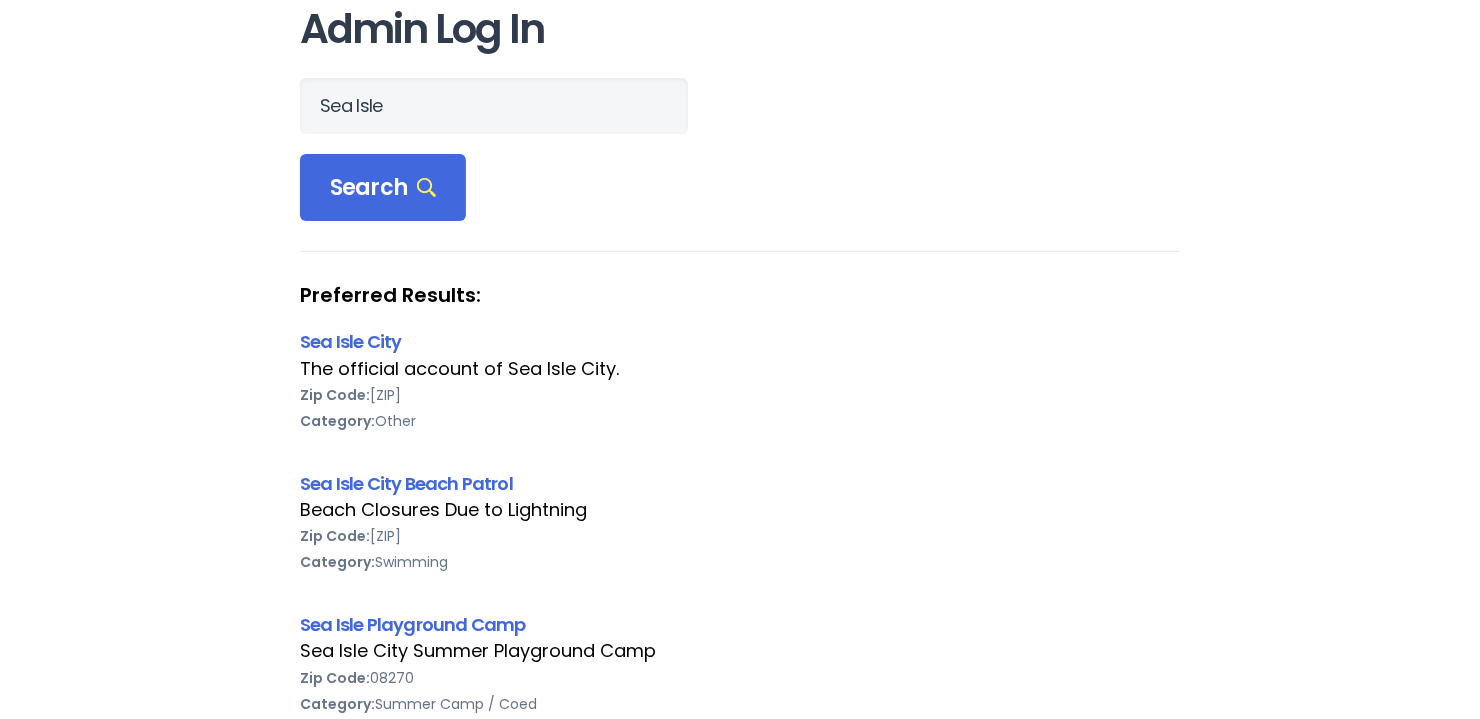 scroll, scrollTop: 0, scrollLeft: 0, axis: both 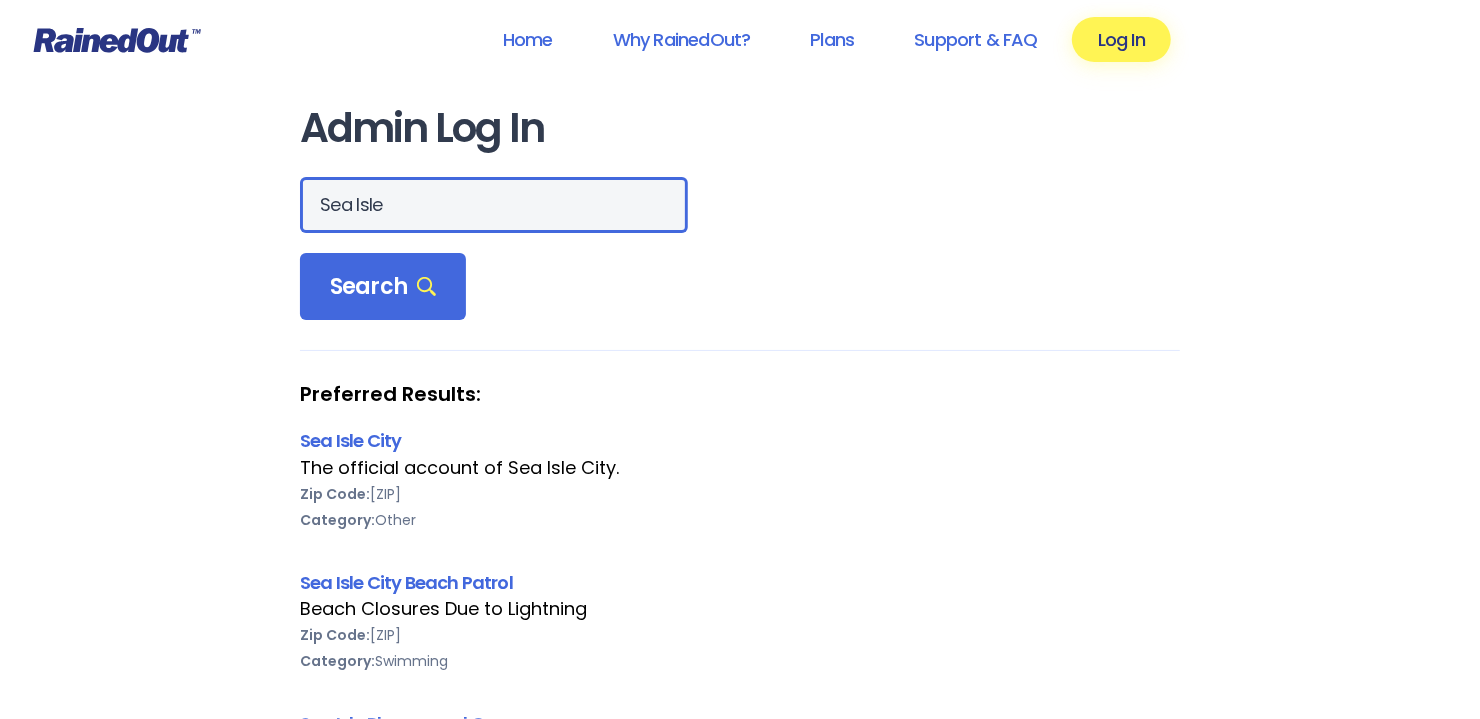 click on "Sea Isle" at bounding box center [494, 205] 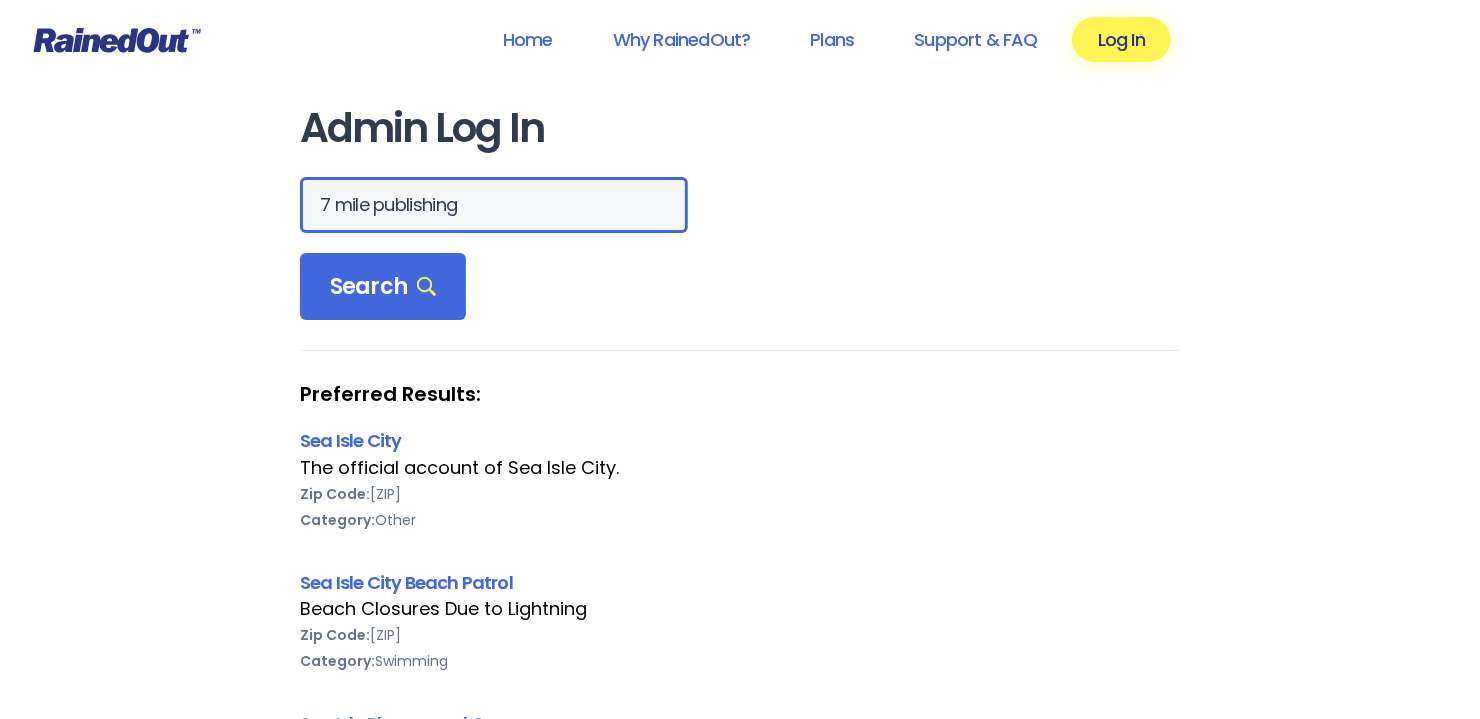 type on "7 mile publishing" 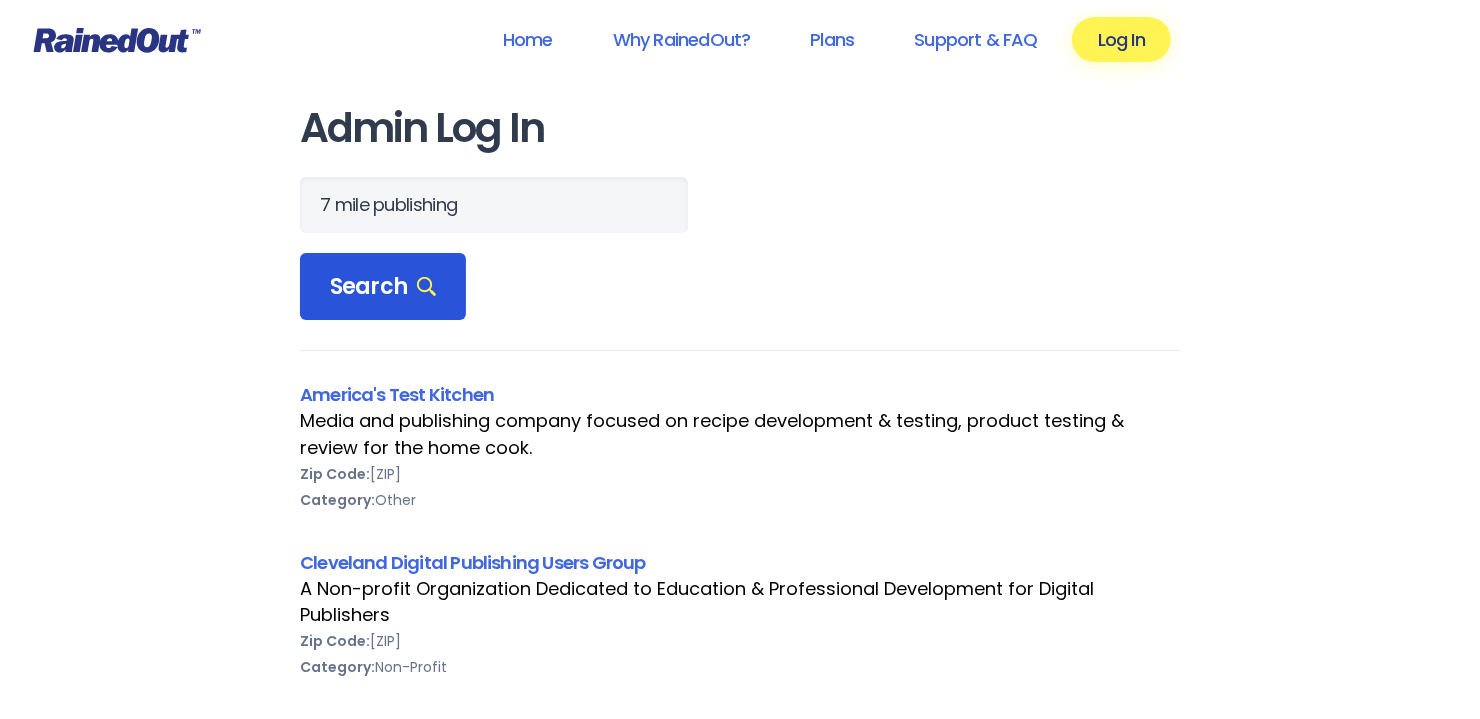 click at bounding box center [426, 286] 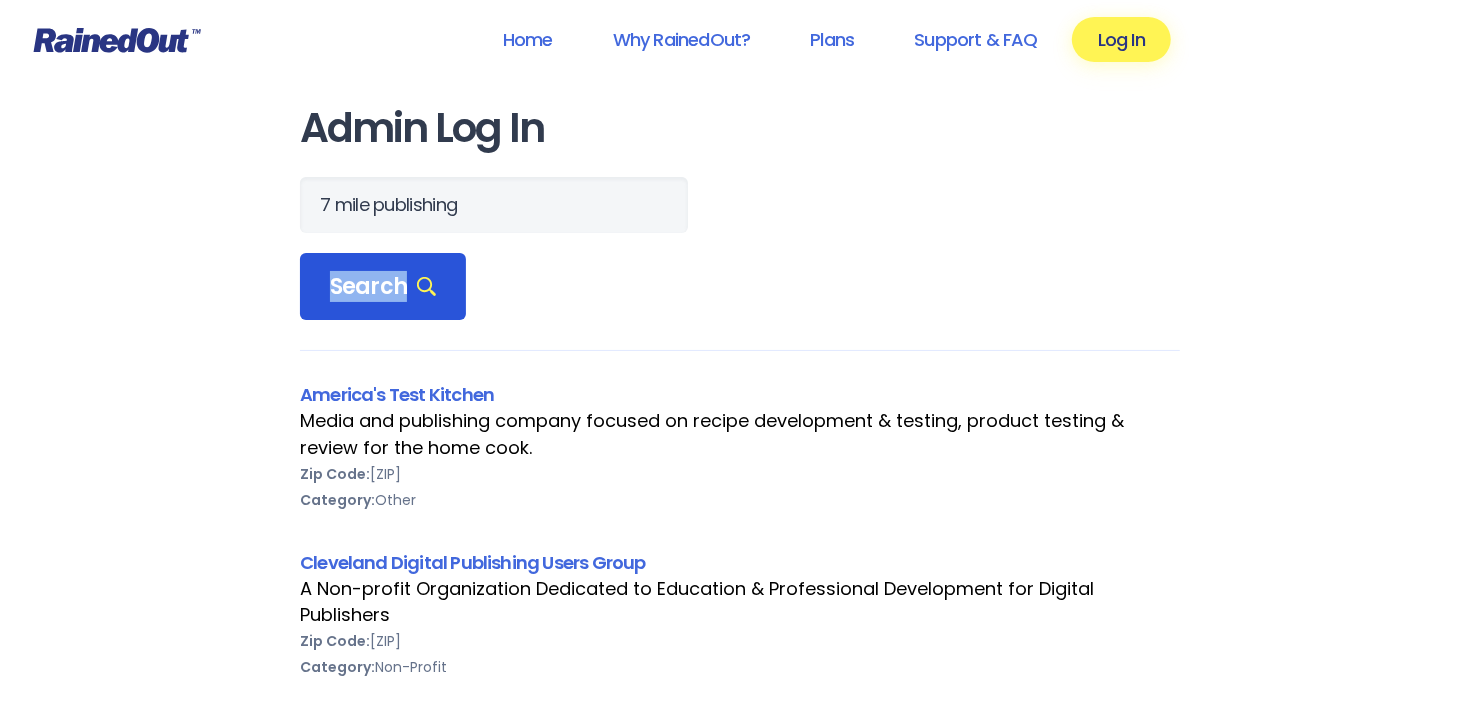 click on "Search" at bounding box center [383, 287] 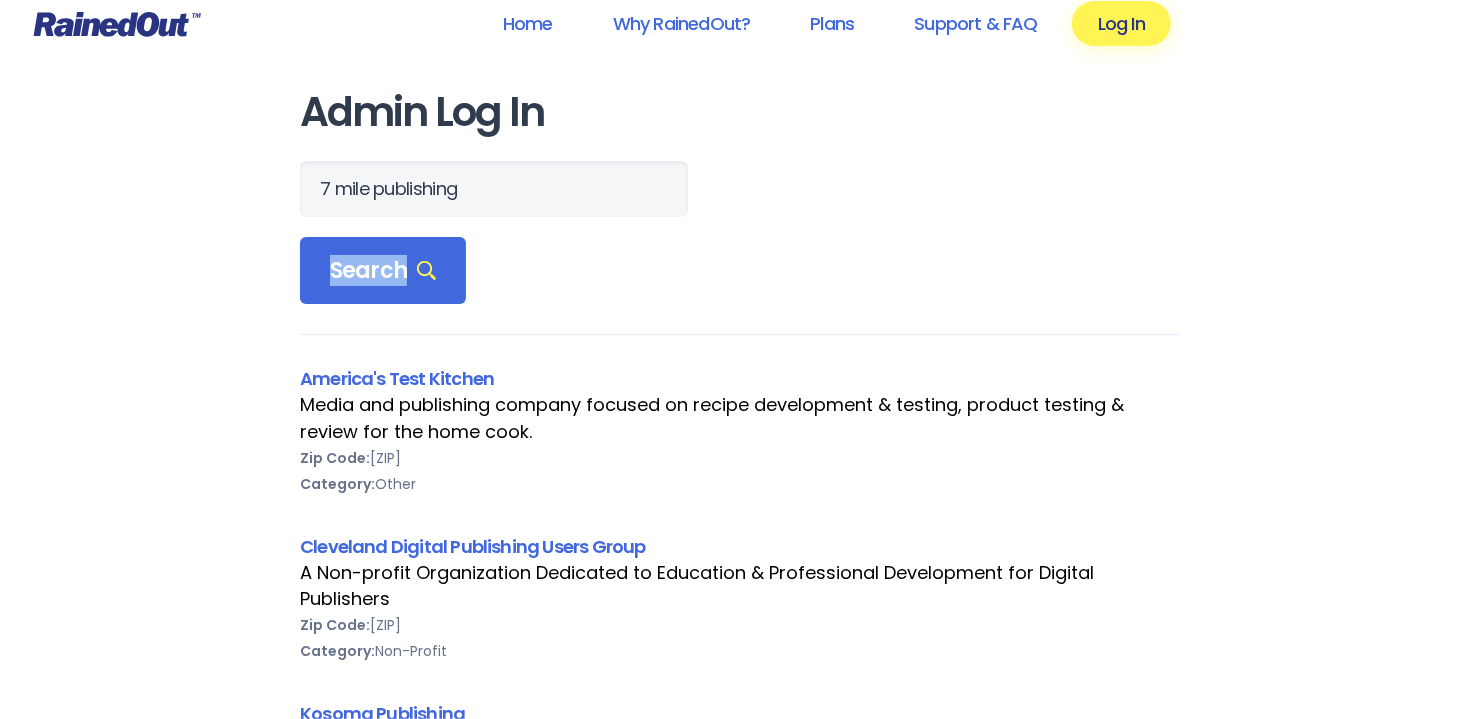scroll, scrollTop: 0, scrollLeft: 0, axis: both 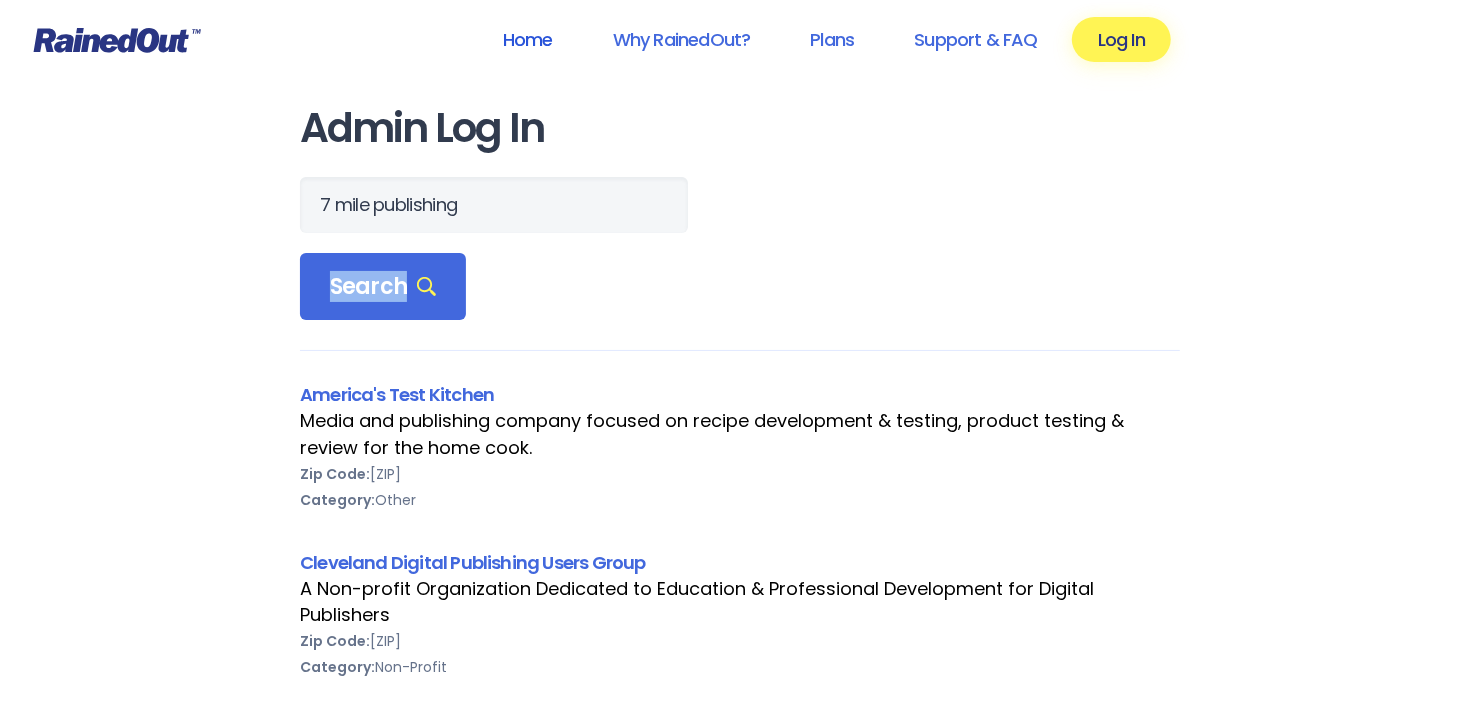 click on "Home" at bounding box center (528, 39) 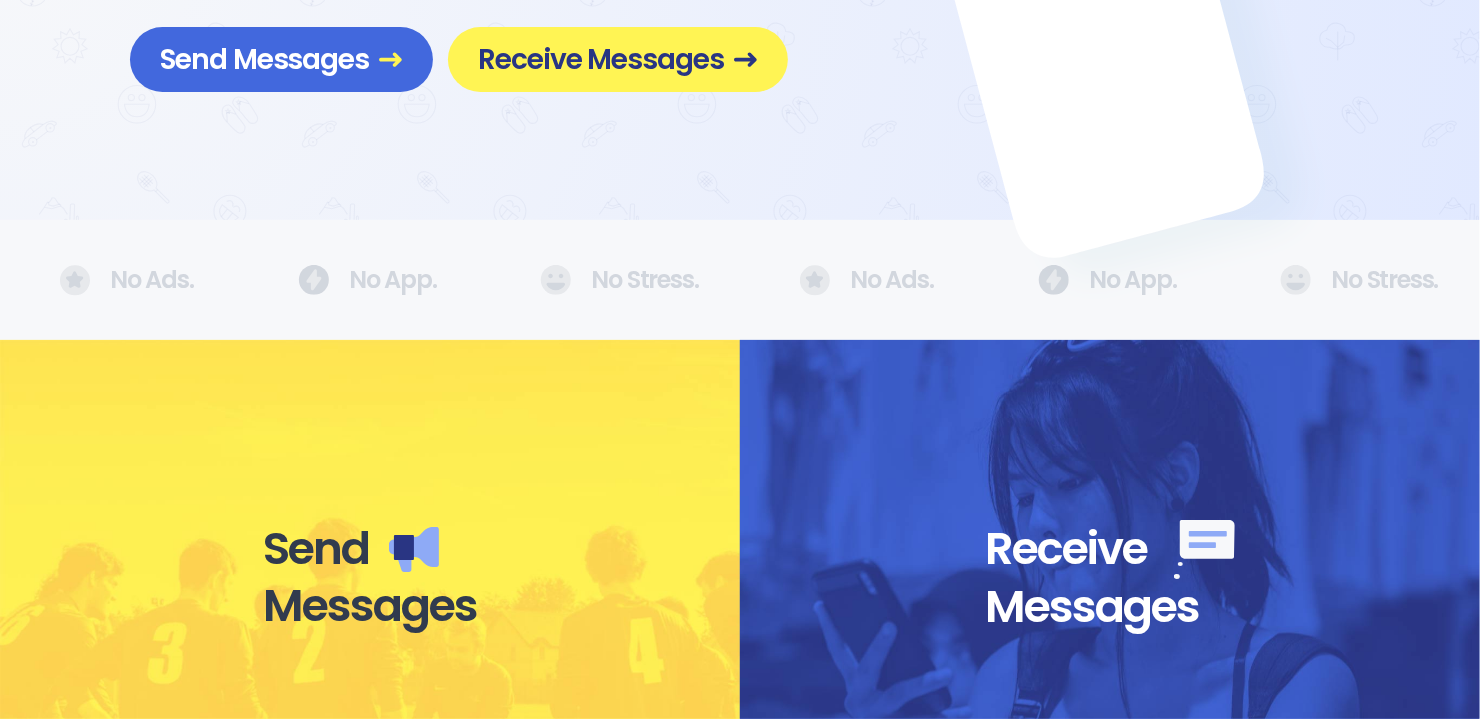 scroll, scrollTop: 0, scrollLeft: 0, axis: both 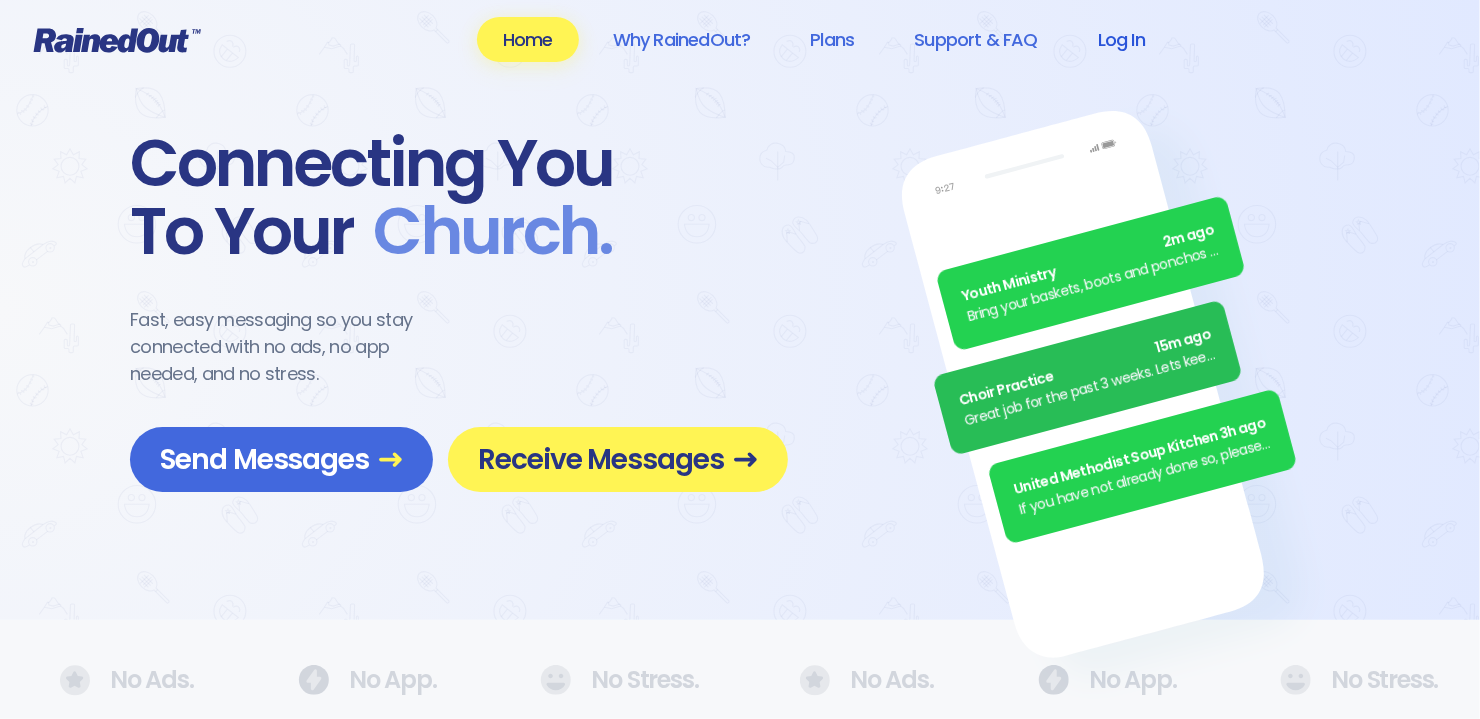 click on "Log In" at bounding box center [1121, 39] 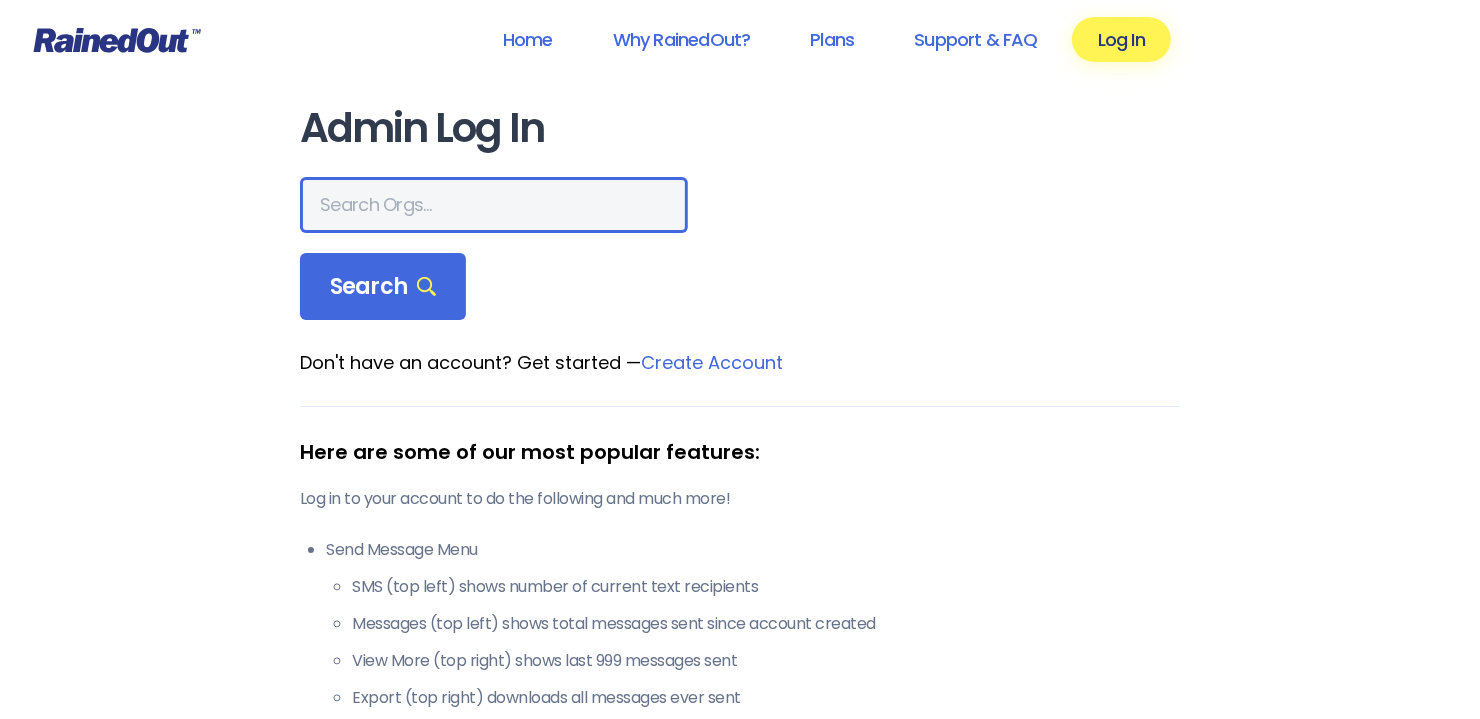 click at bounding box center (494, 205) 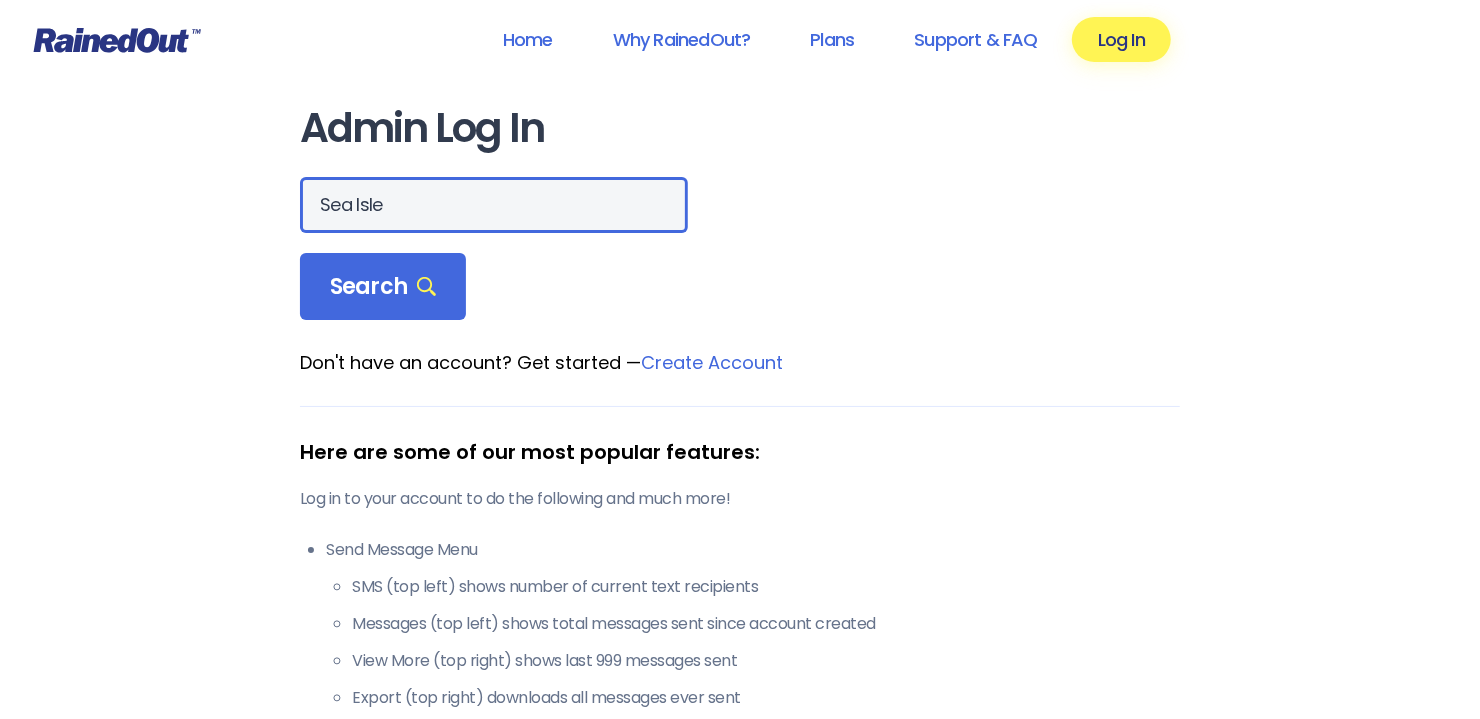 type on "Sea Isle" 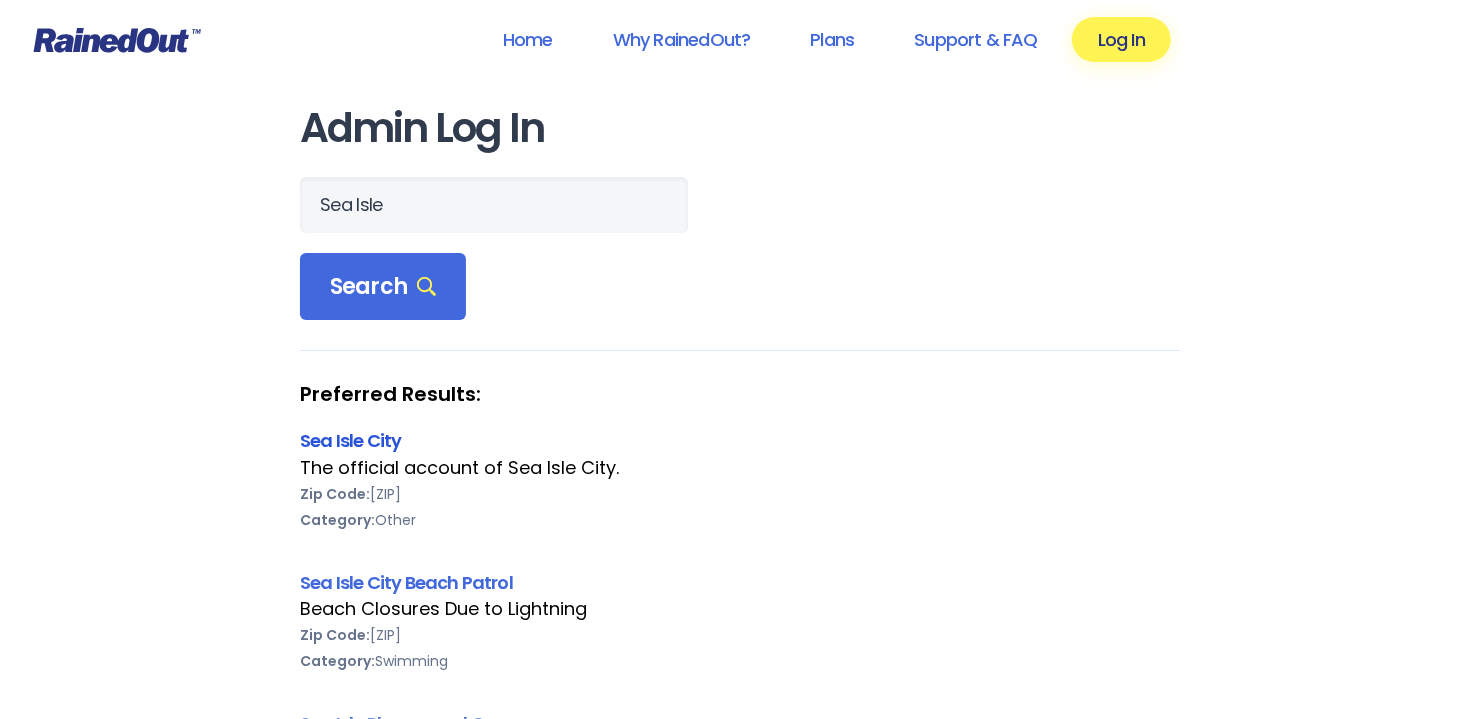 click on "Sea Isle City" at bounding box center (350, 440) 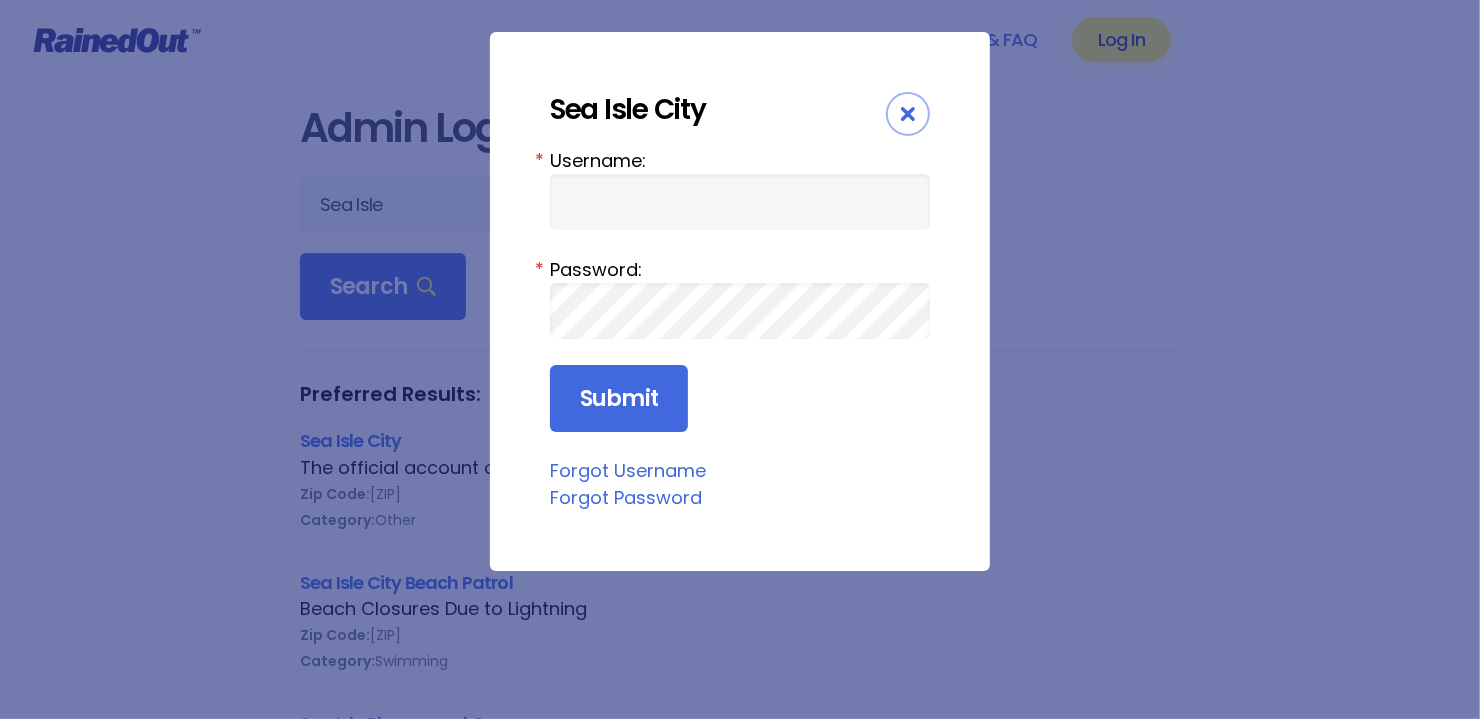 click on "Username:" at bounding box center (740, 160) 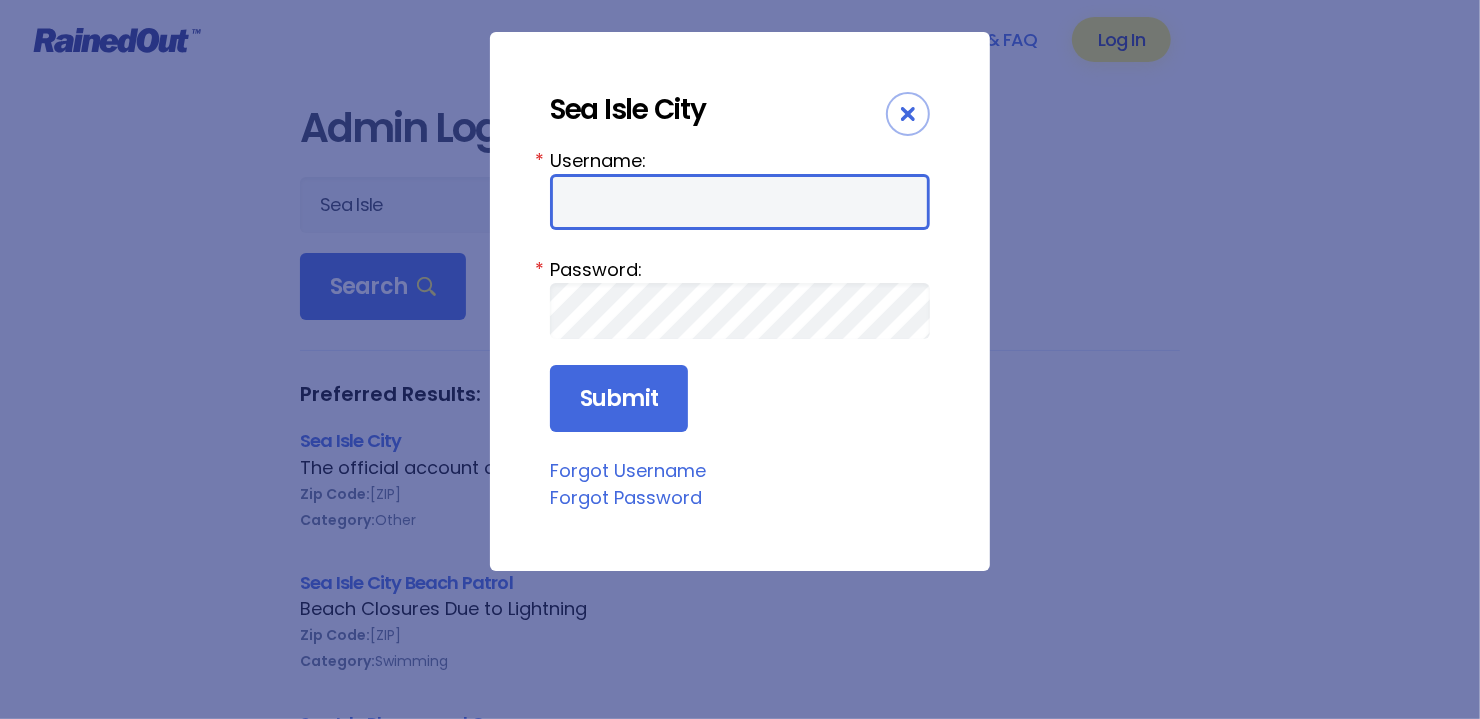 click on "Username:" at bounding box center (740, 202) 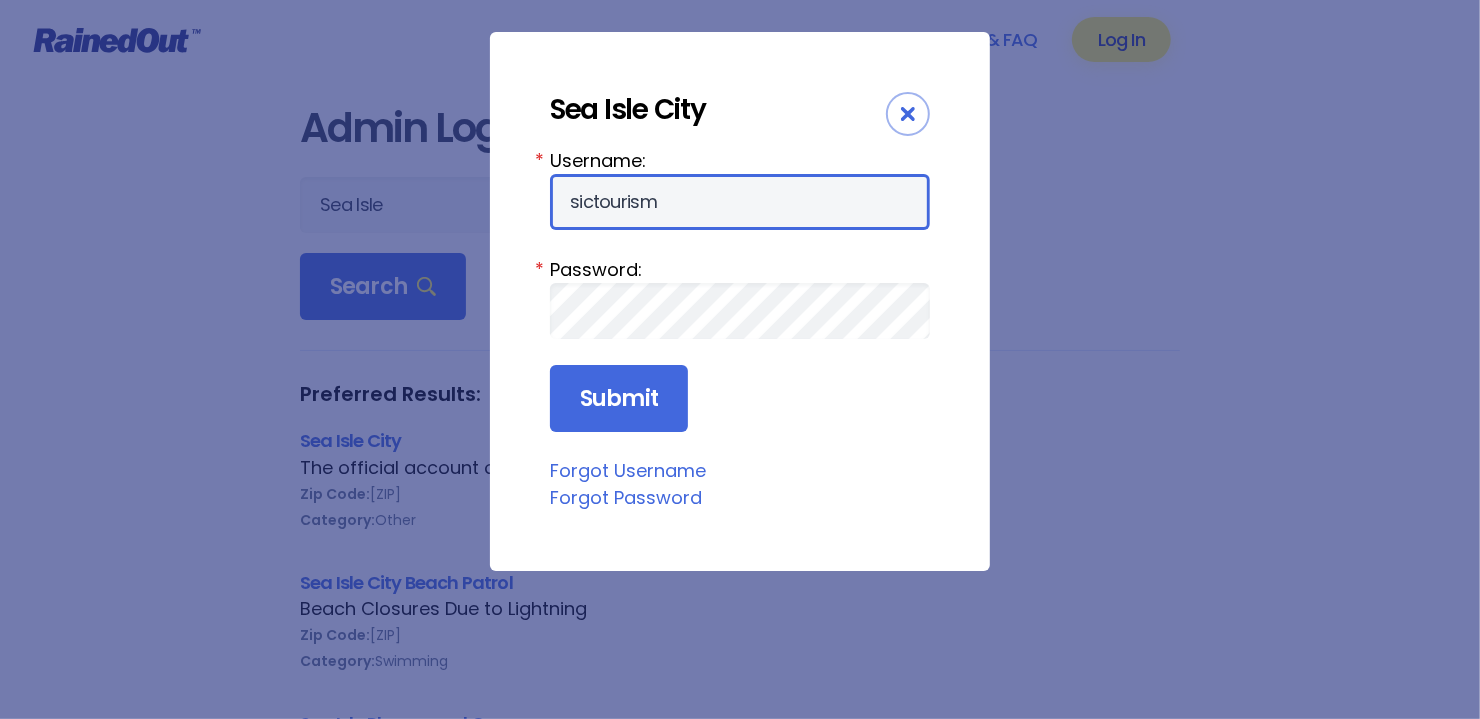 type on "sictourism" 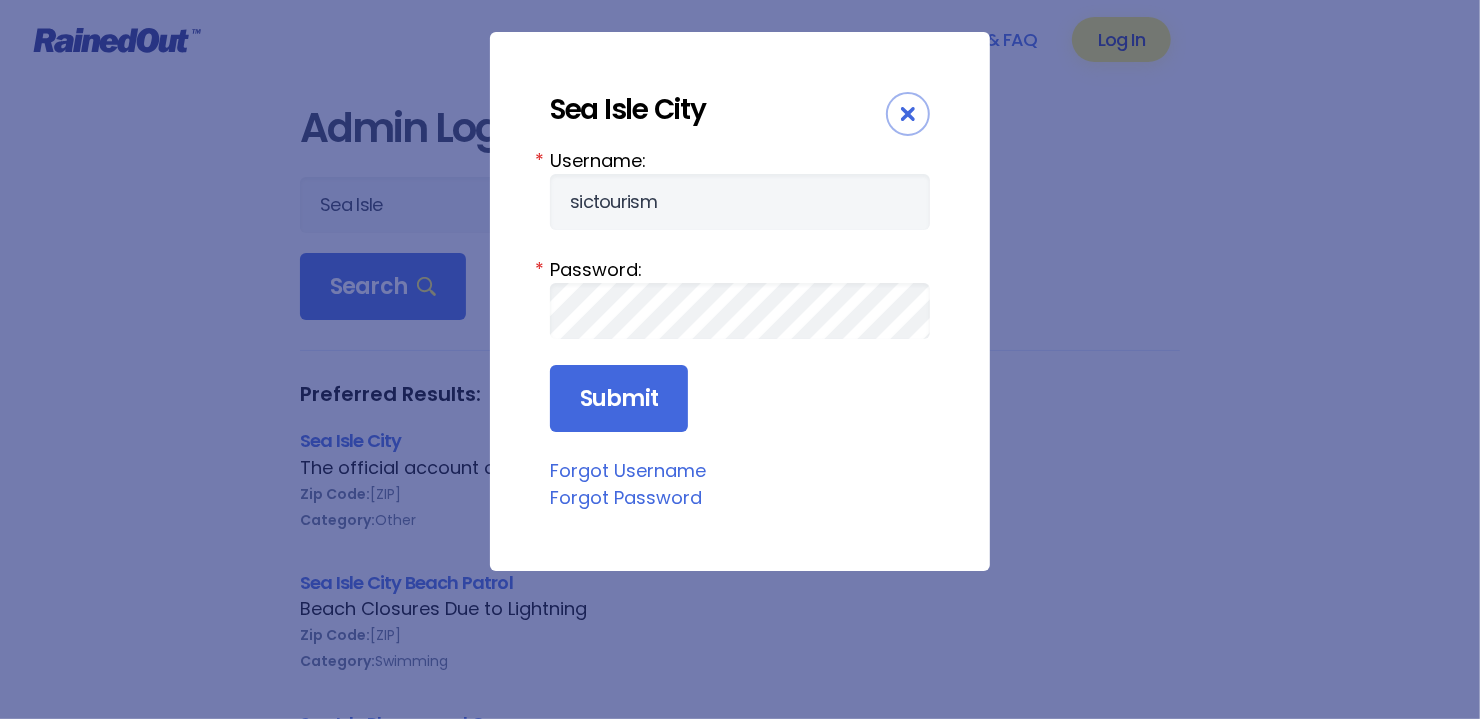 click on "Forgot Username" at bounding box center [628, 470] 